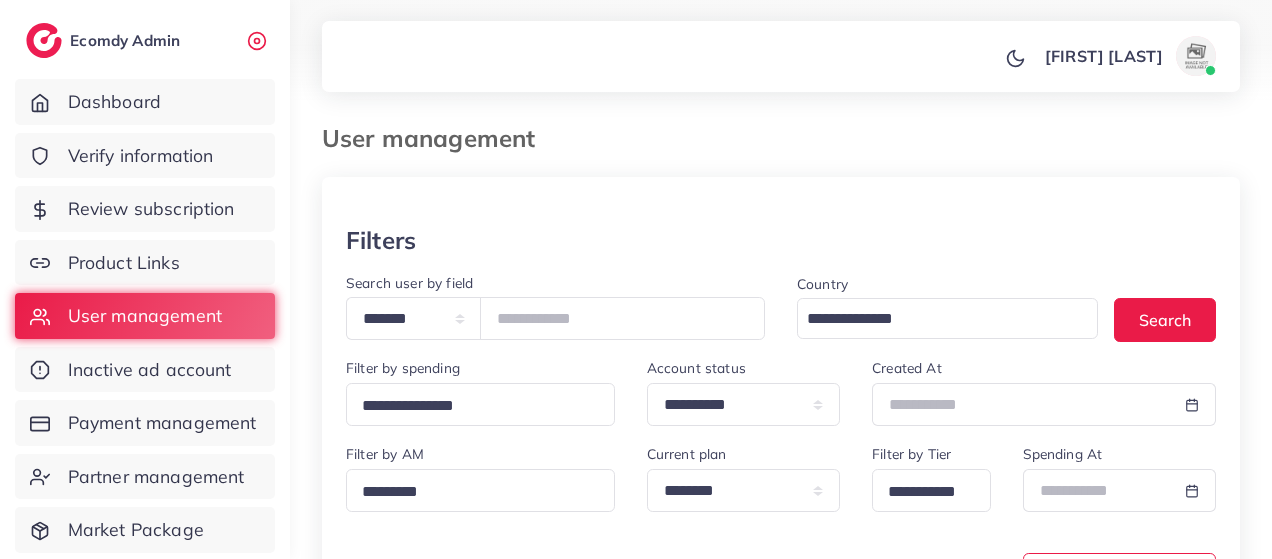 click at bounding box center [622, 318] 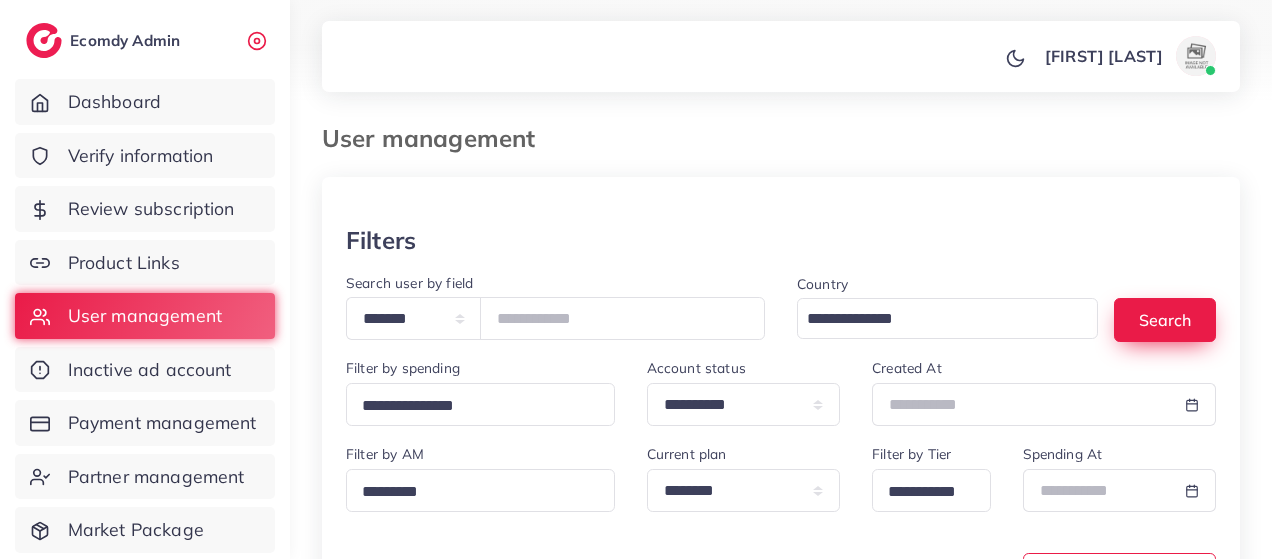 type on "*******" 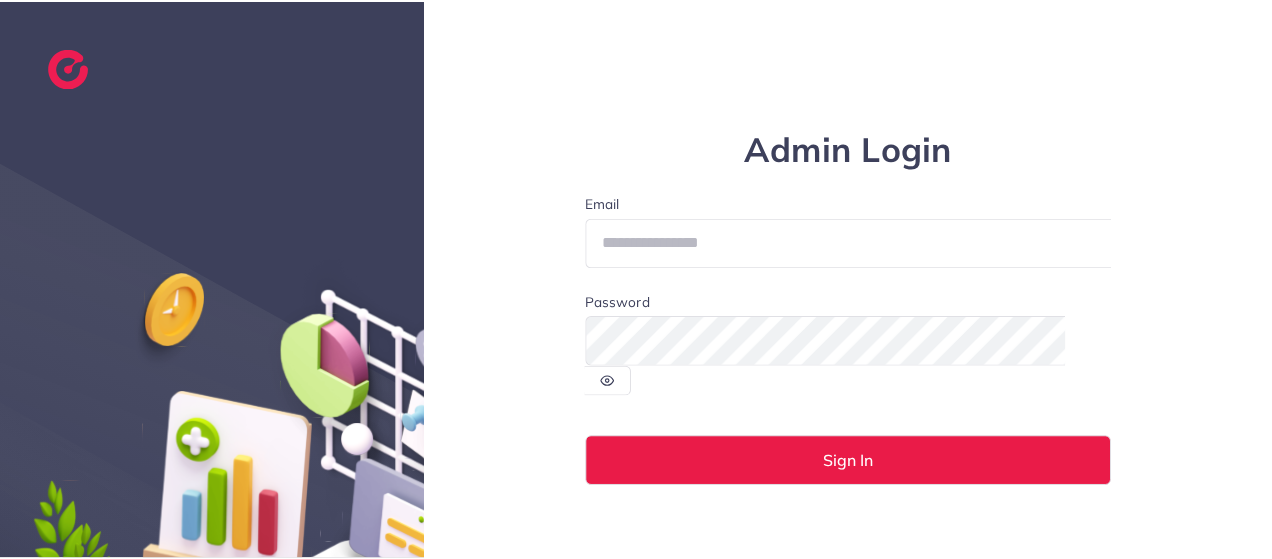 scroll, scrollTop: 0, scrollLeft: 0, axis: both 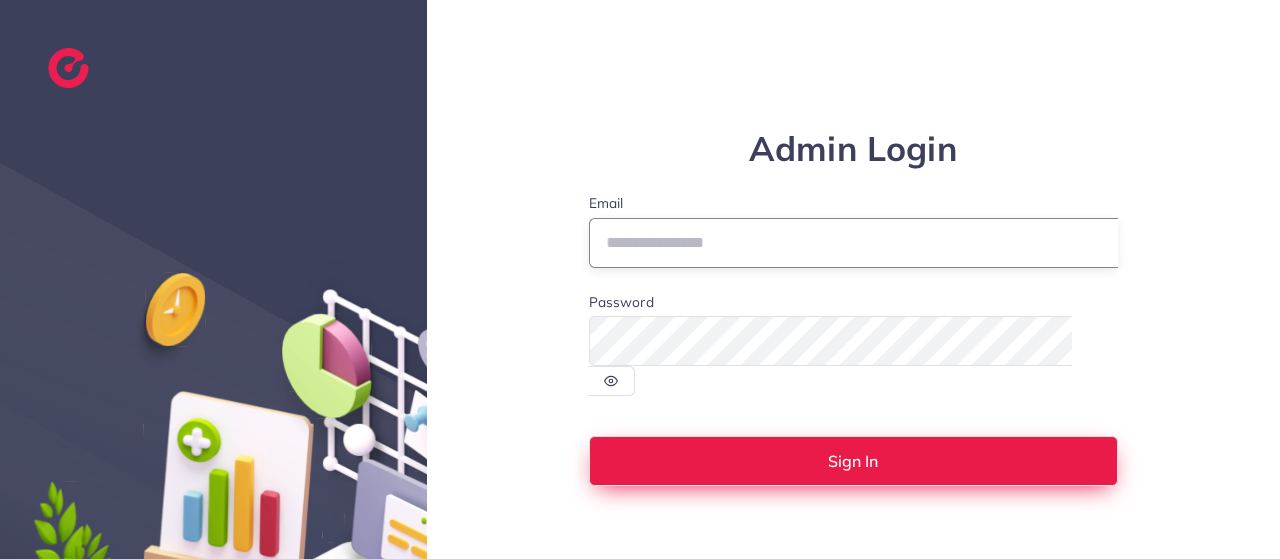 type on "**********" 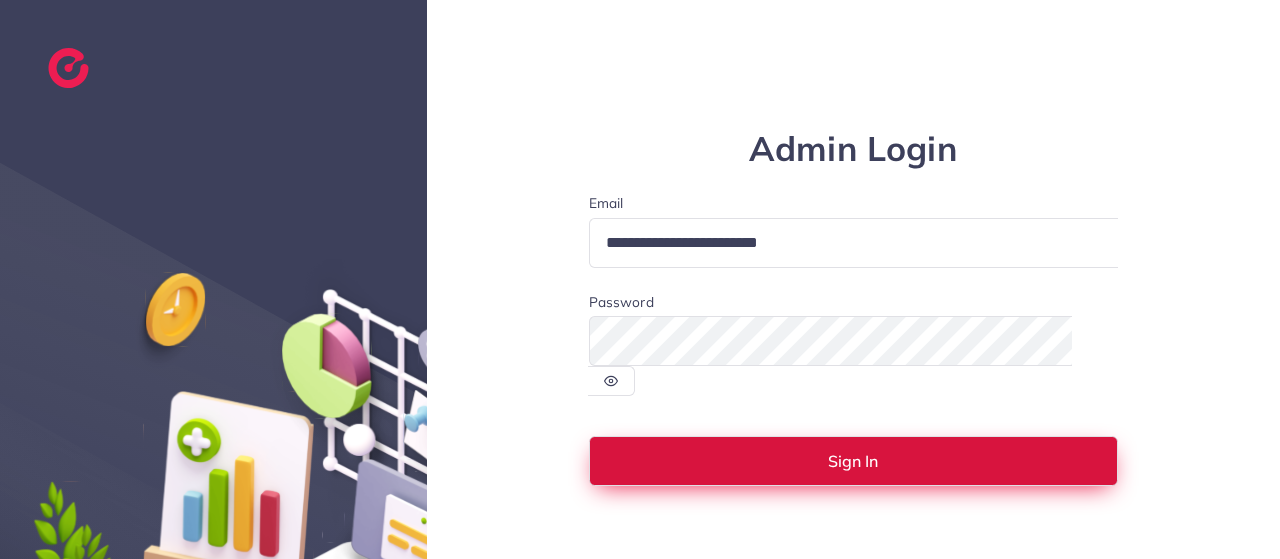 click on "Sign In" at bounding box center [854, 461] 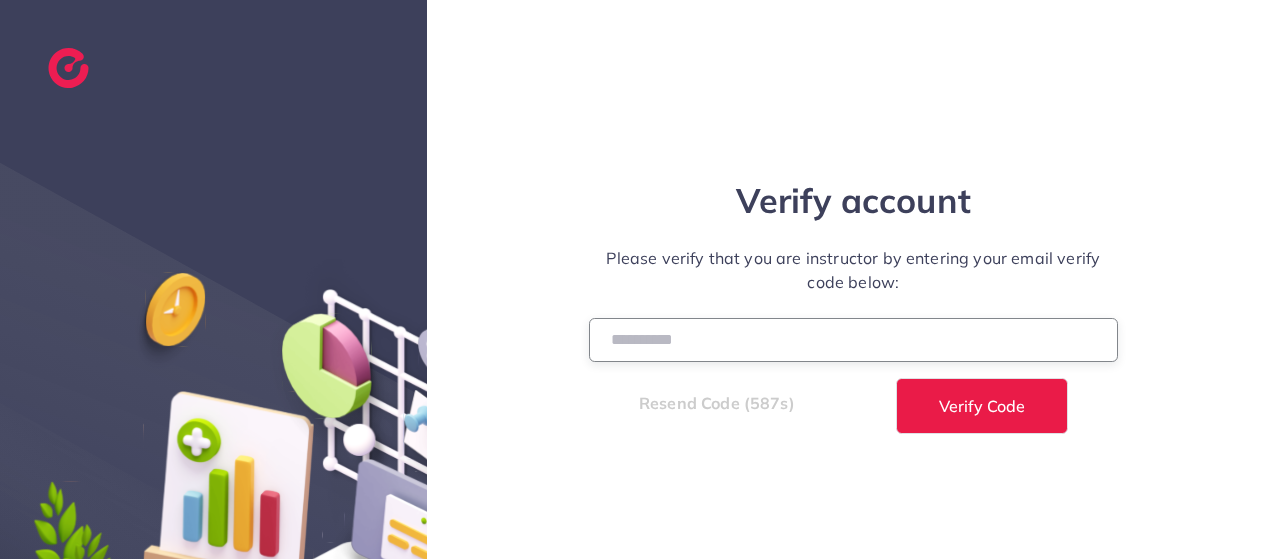 click at bounding box center [854, 339] 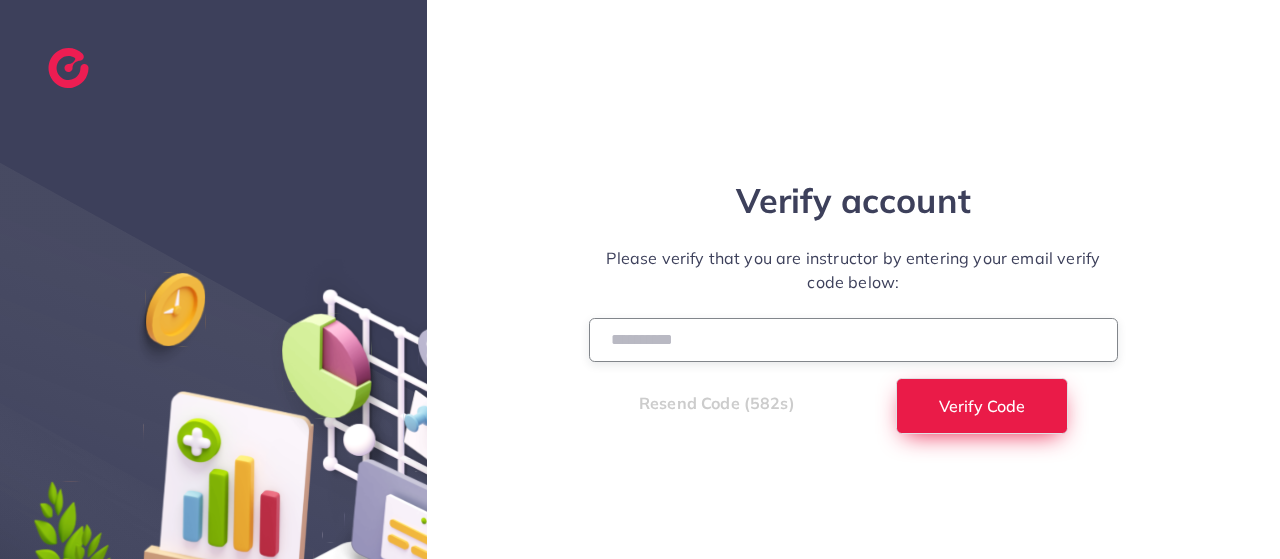 type on "******" 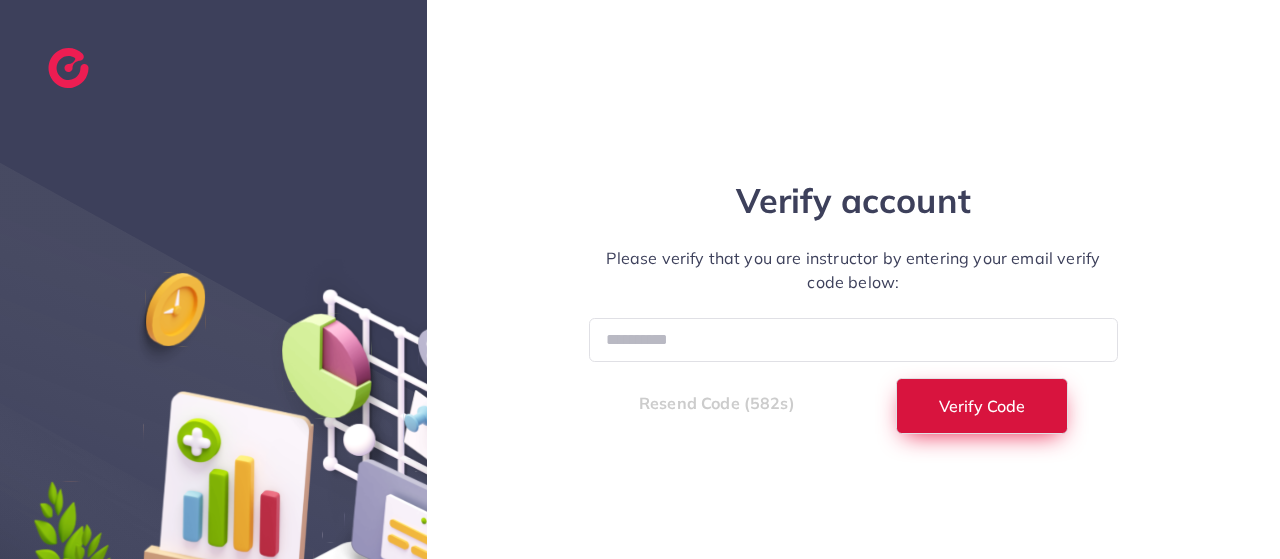 click on "Verify Code" at bounding box center [982, 406] 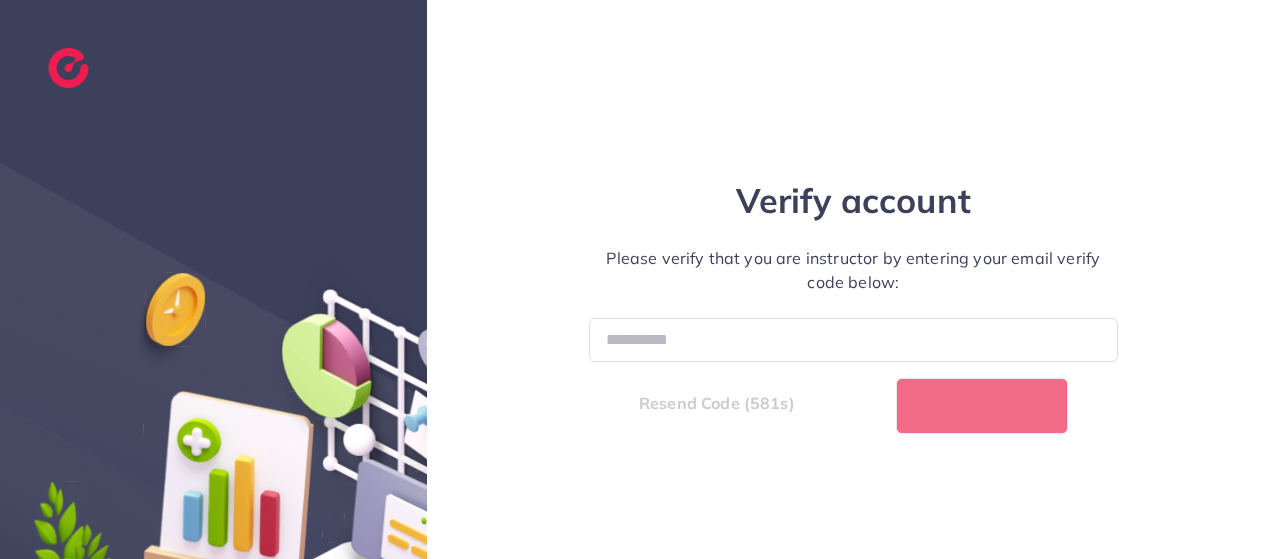 select on "*" 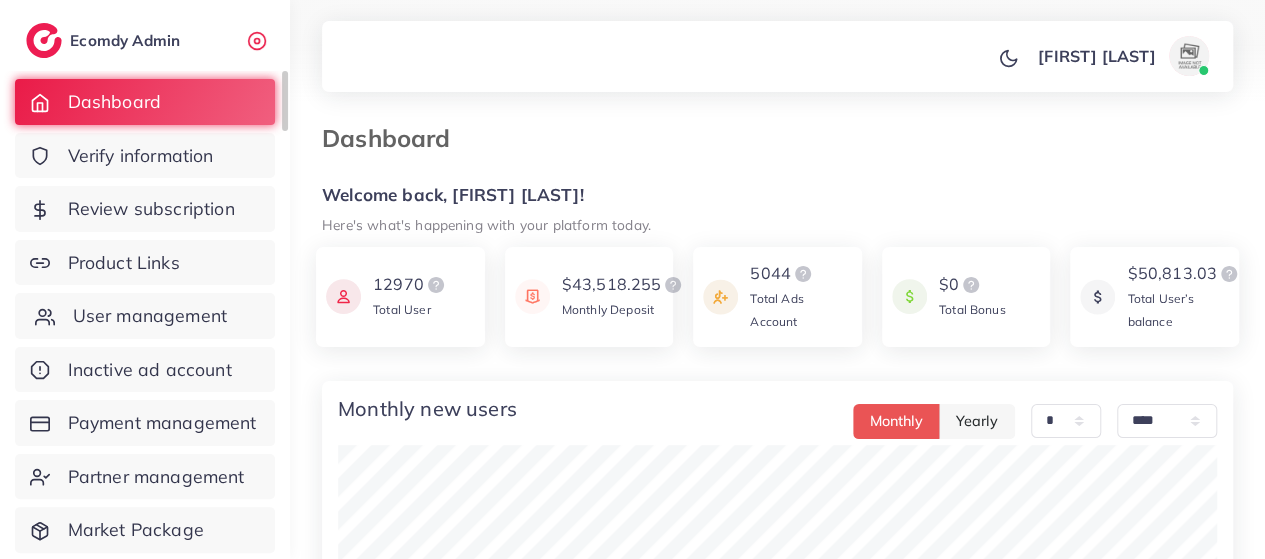click on "User management" at bounding box center (150, 316) 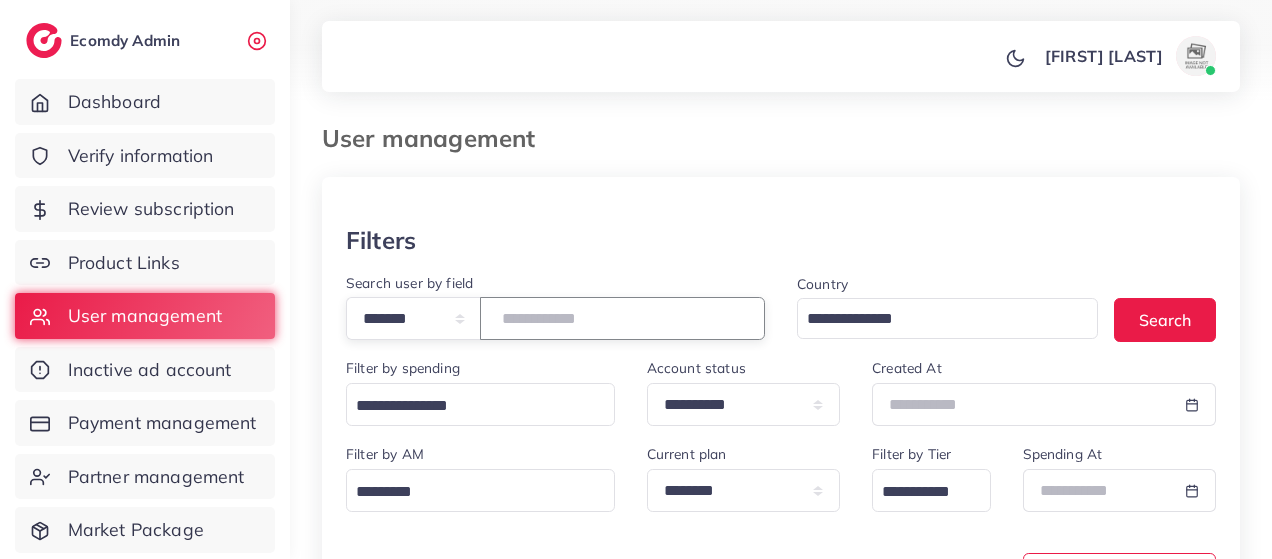 click at bounding box center (622, 318) 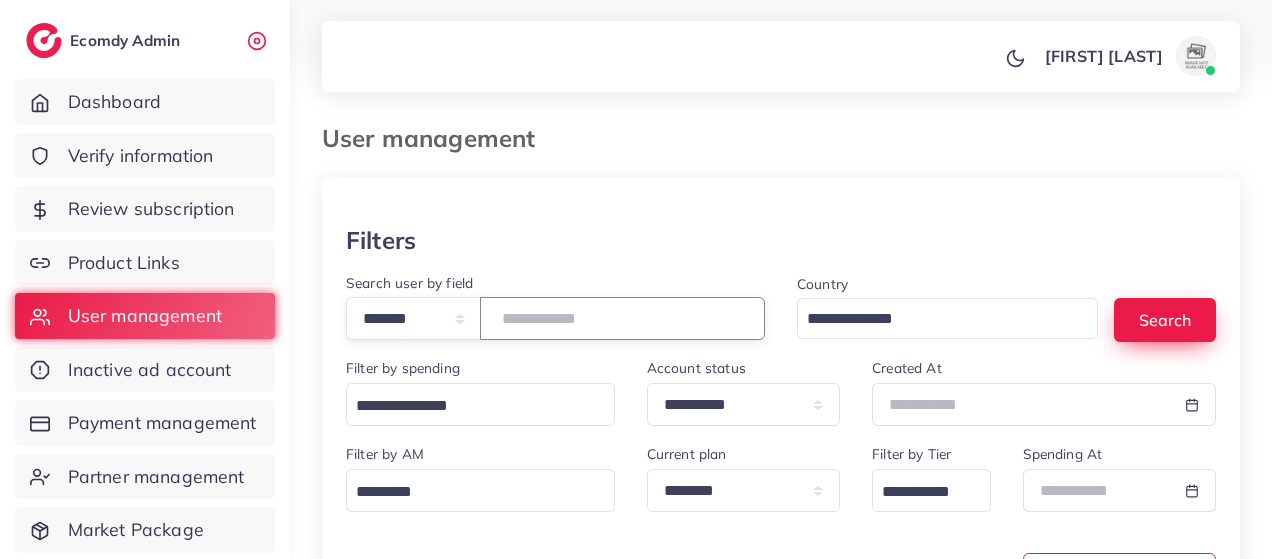 type on "*******" 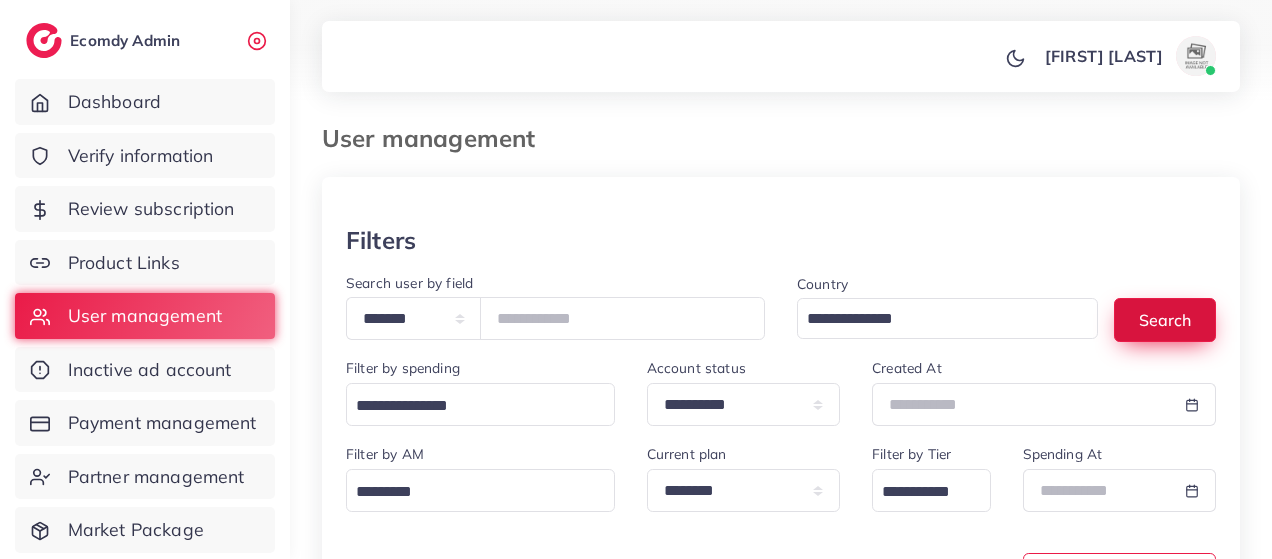 click on "Search" at bounding box center [1165, 319] 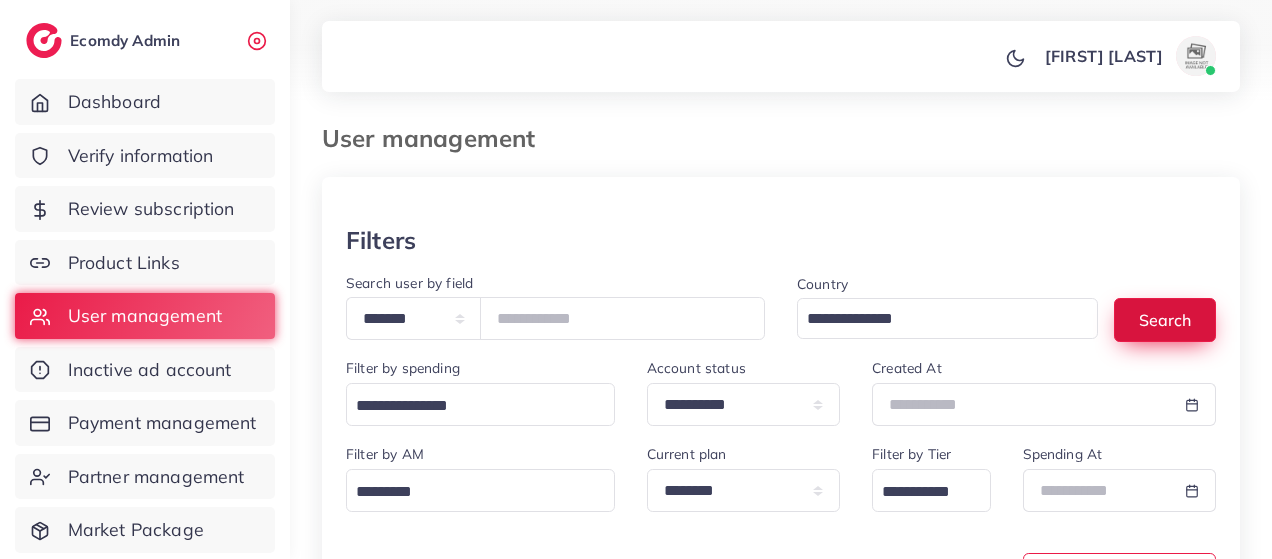 click on "Search" at bounding box center (1165, 319) 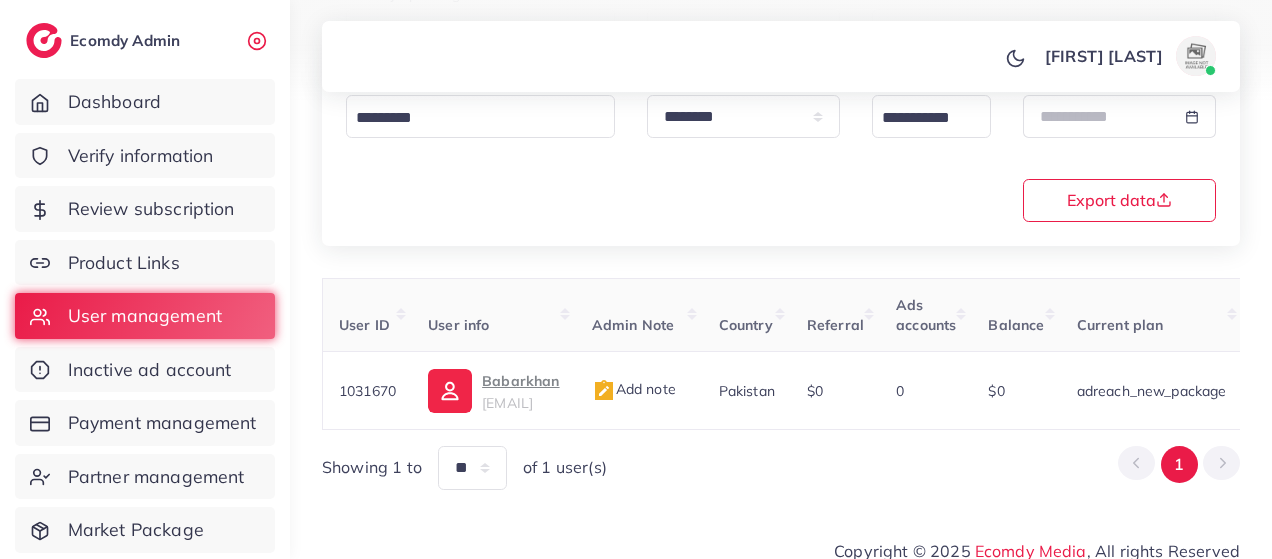 scroll, scrollTop: 375, scrollLeft: 0, axis: vertical 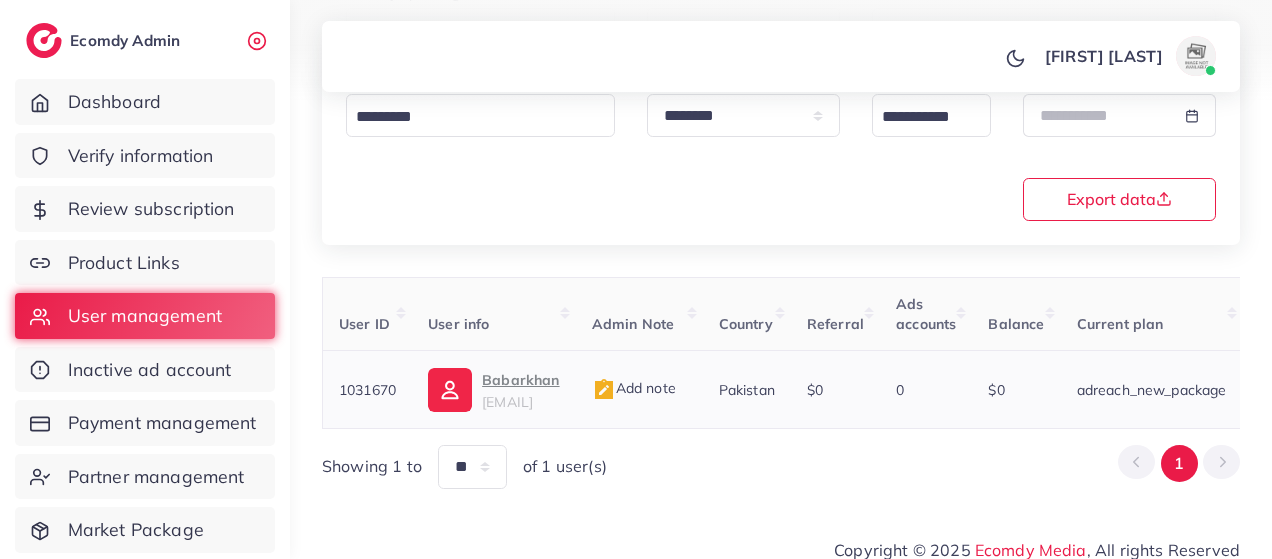 click on "Babarkhan" at bounding box center [520, 380] 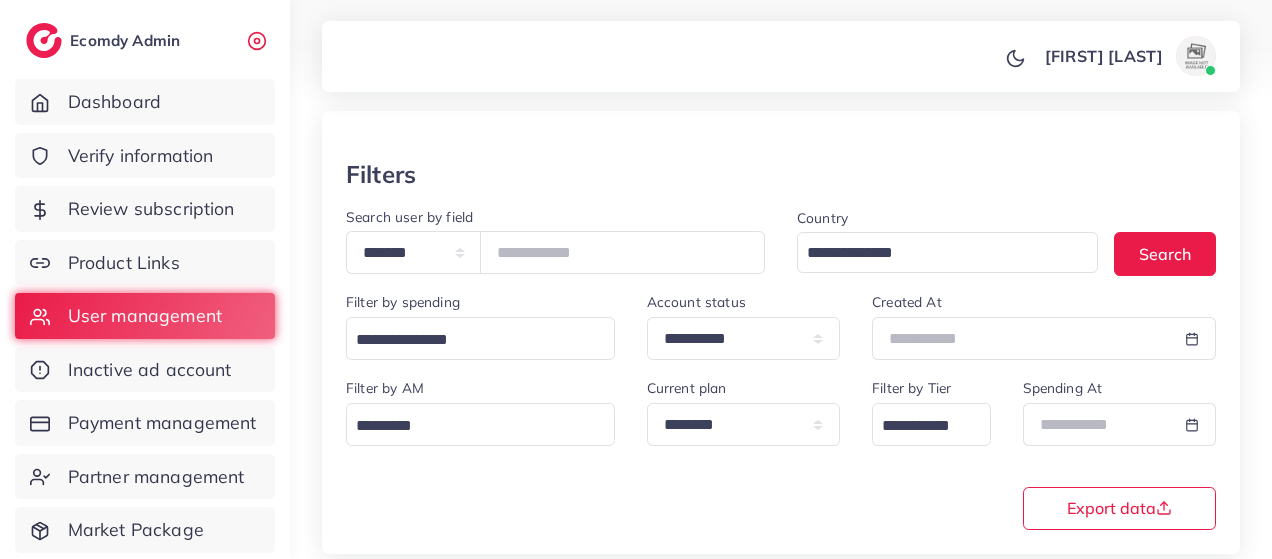 scroll, scrollTop: 0, scrollLeft: 0, axis: both 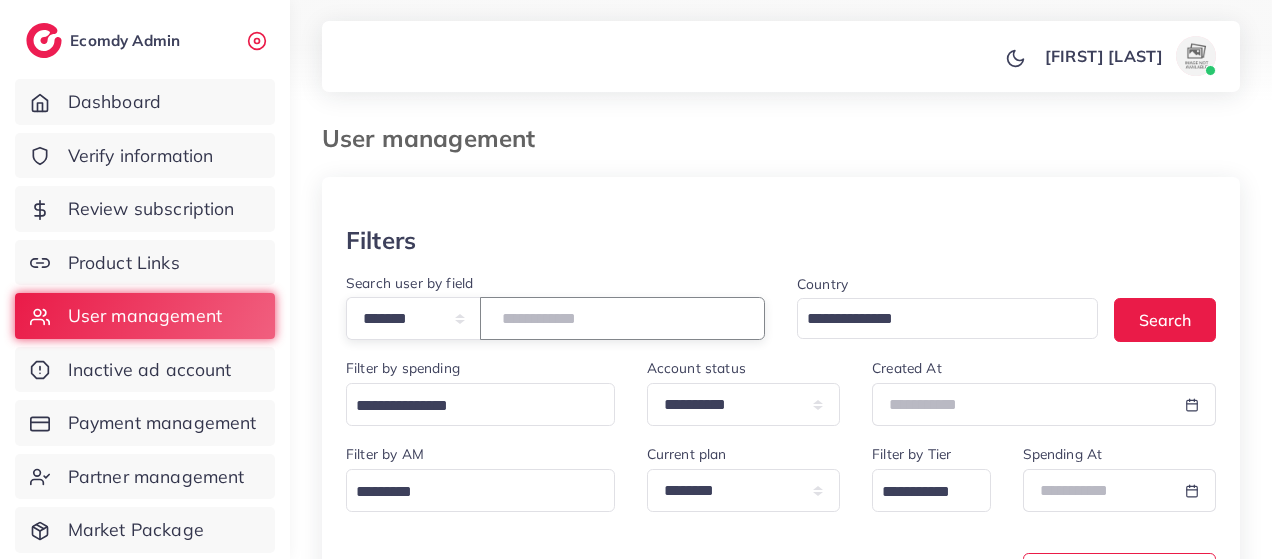 click on "*******" at bounding box center (622, 318) 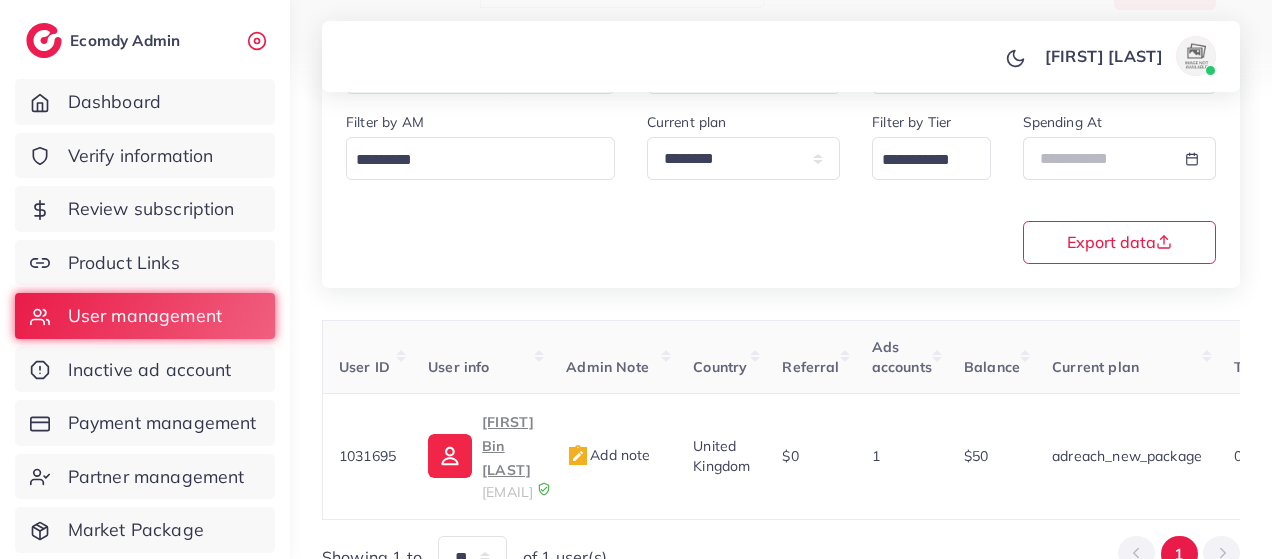scroll, scrollTop: 333, scrollLeft: 0, axis: vertical 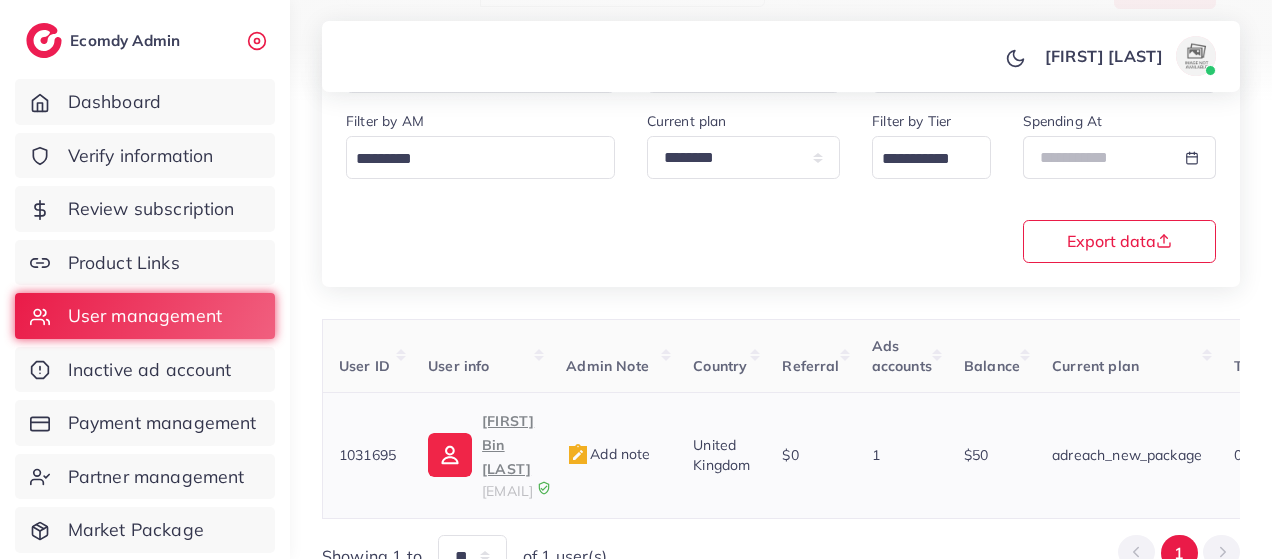 type on "*******" 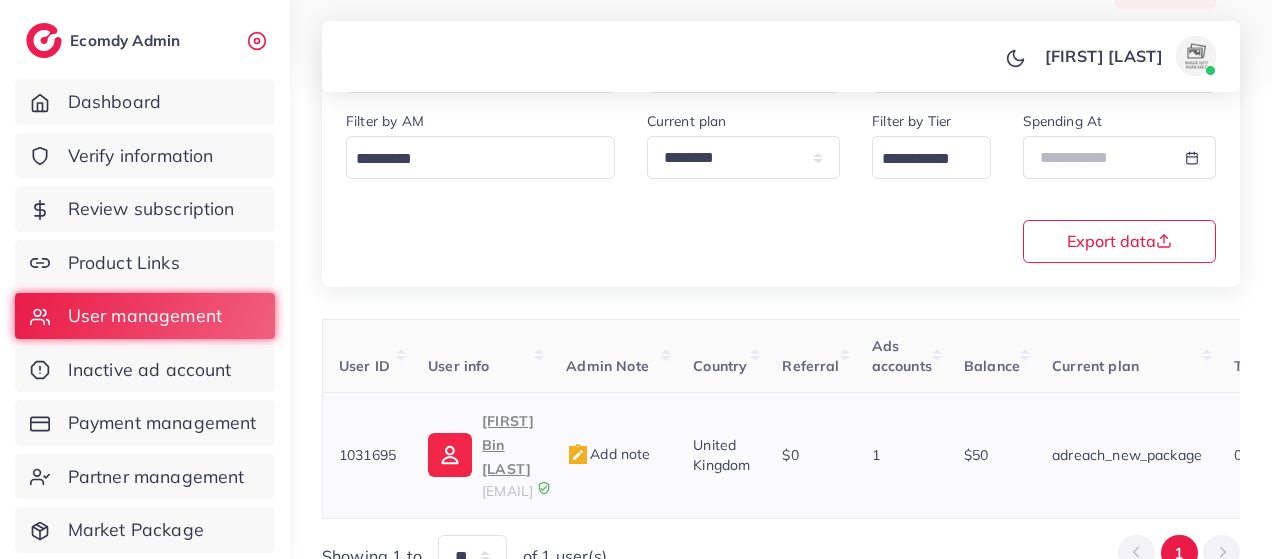 click on "[FIRST] [LAST]" at bounding box center (508, 445) 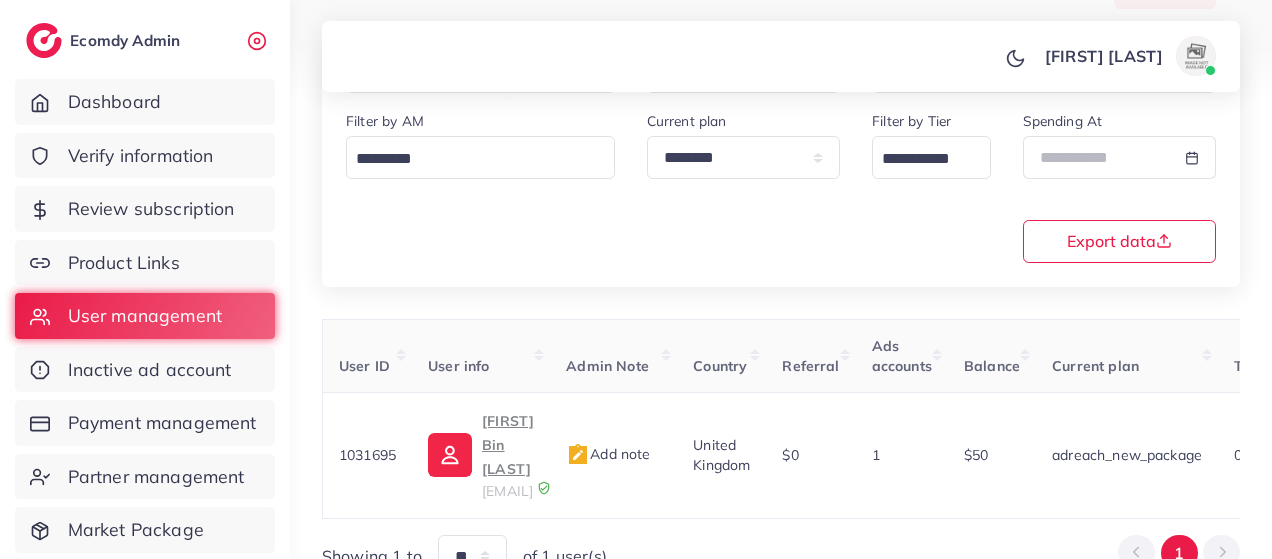 scroll, scrollTop: 398, scrollLeft: 0, axis: vertical 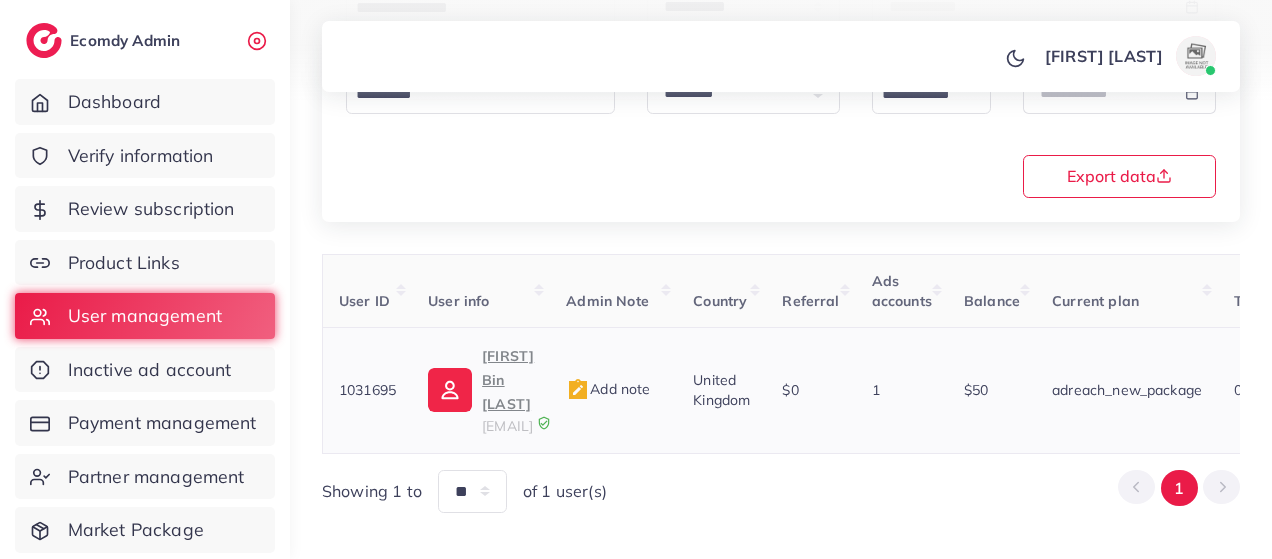 click on "Waleed Bin Khalid" at bounding box center [508, 380] 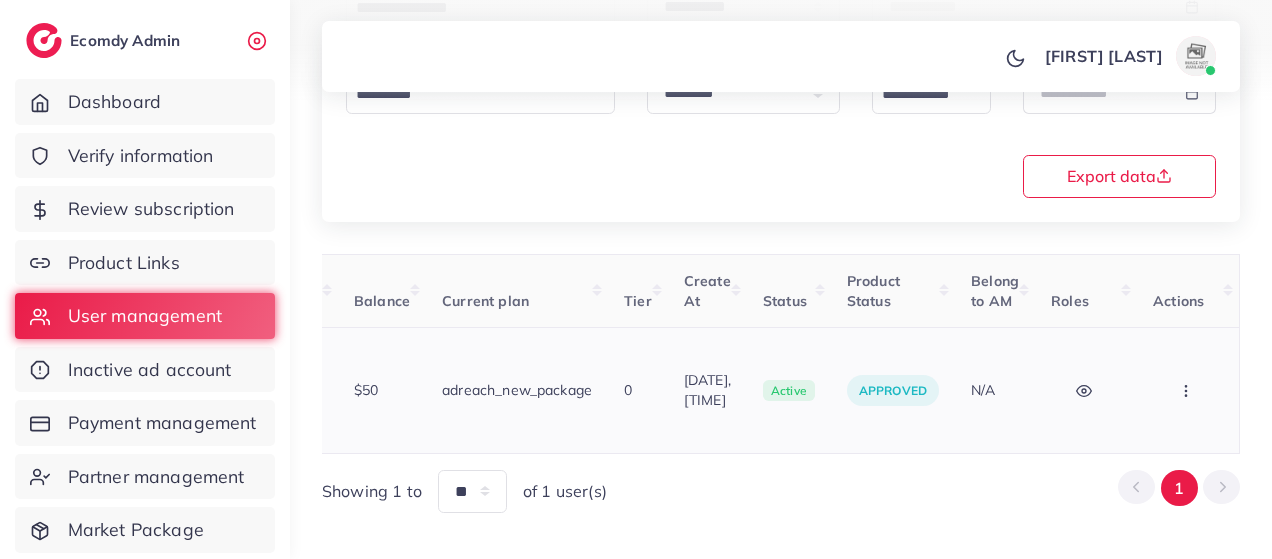scroll, scrollTop: 0, scrollLeft: 814, axis: horizontal 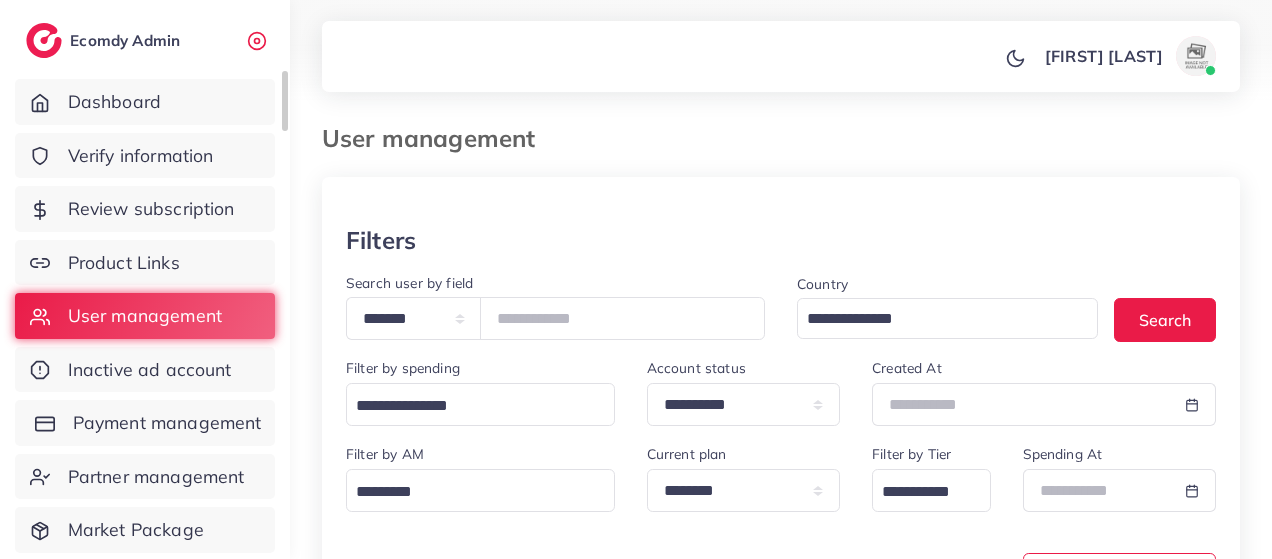 click on "Payment management" at bounding box center (167, 423) 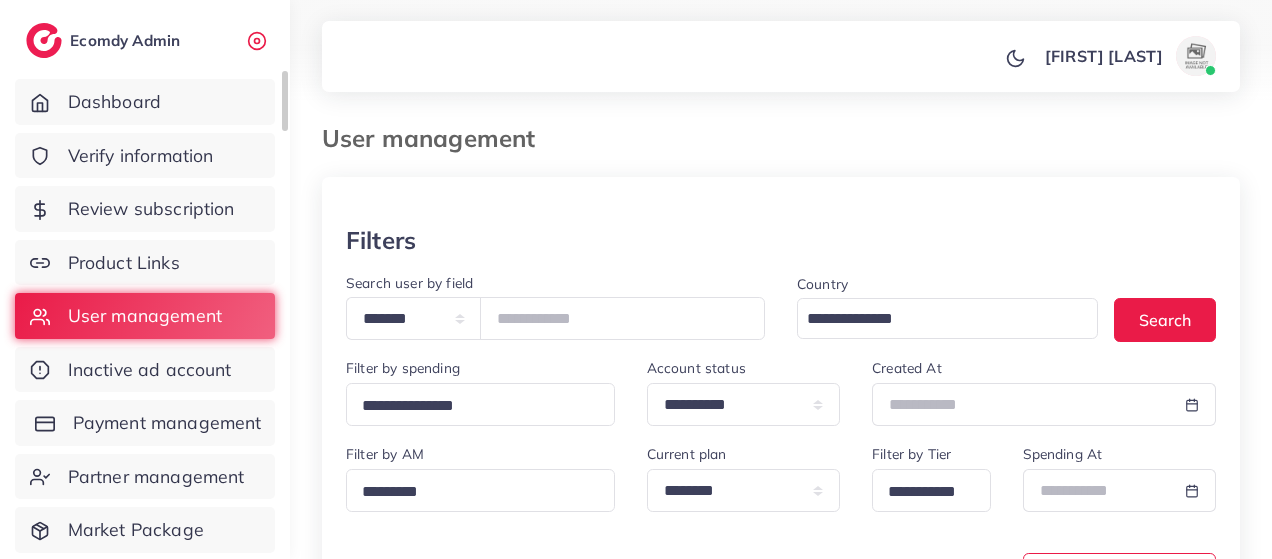 click on "Payment management" at bounding box center [167, 423] 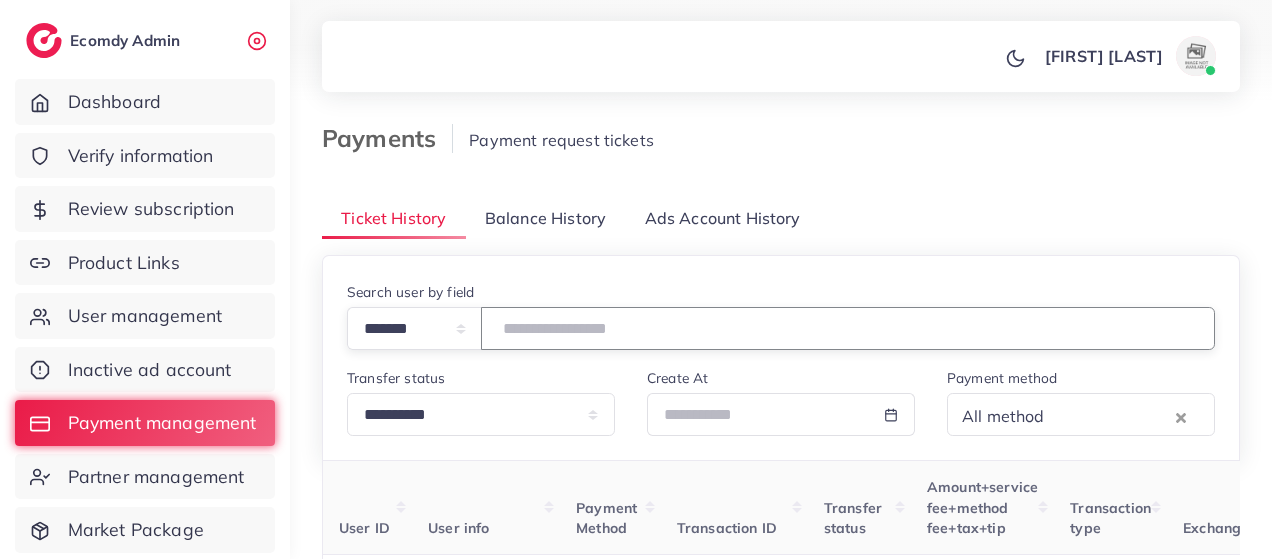 click at bounding box center (848, 328) 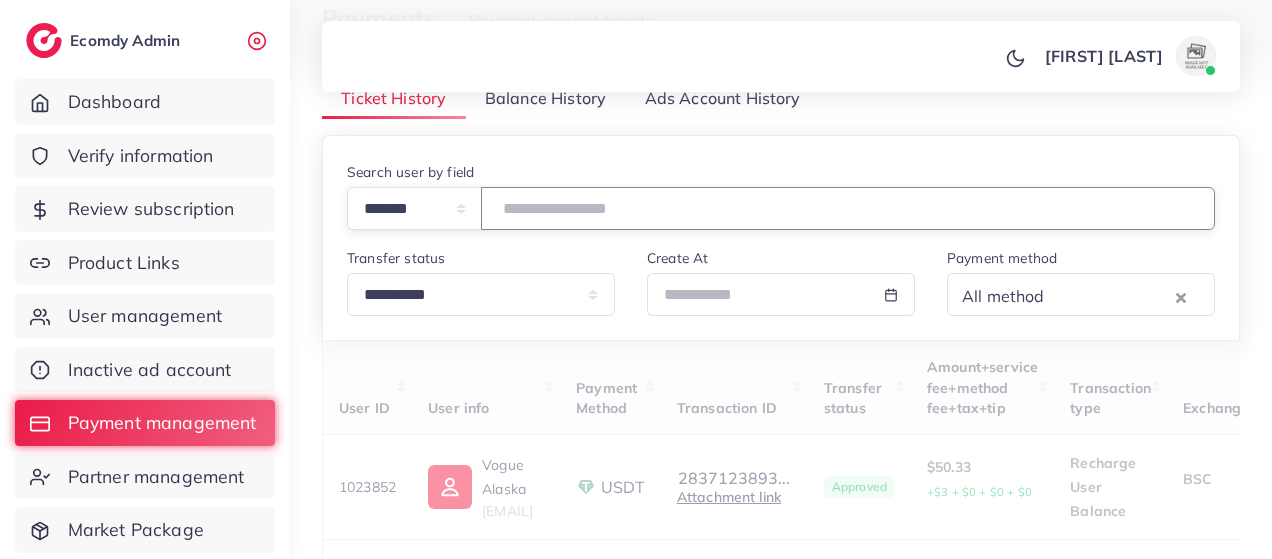 scroll, scrollTop: 188, scrollLeft: 0, axis: vertical 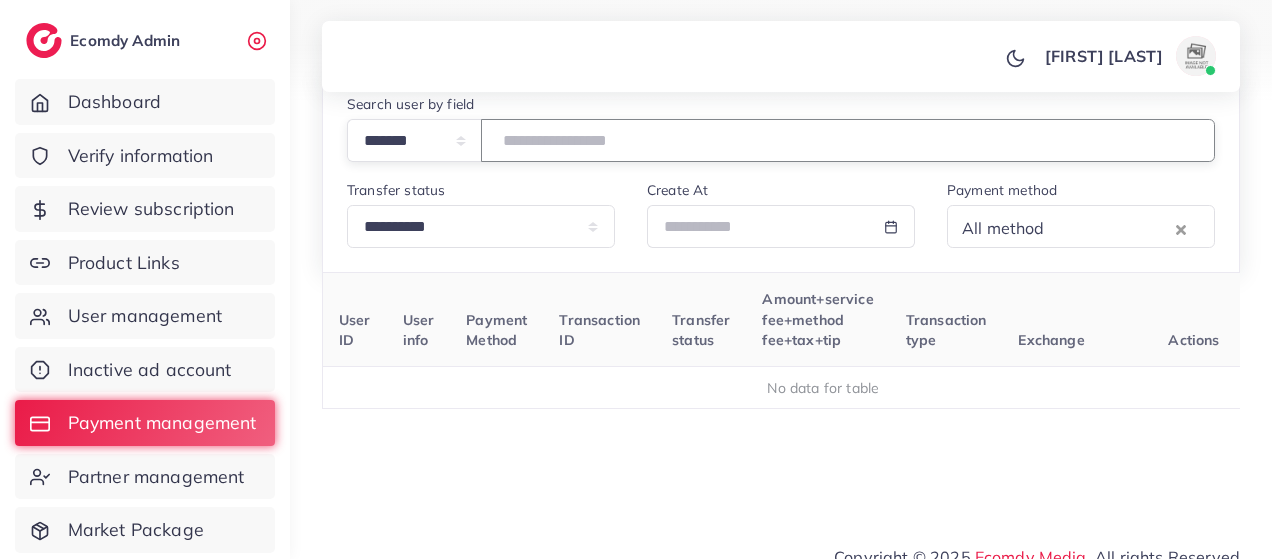 type on "*******" 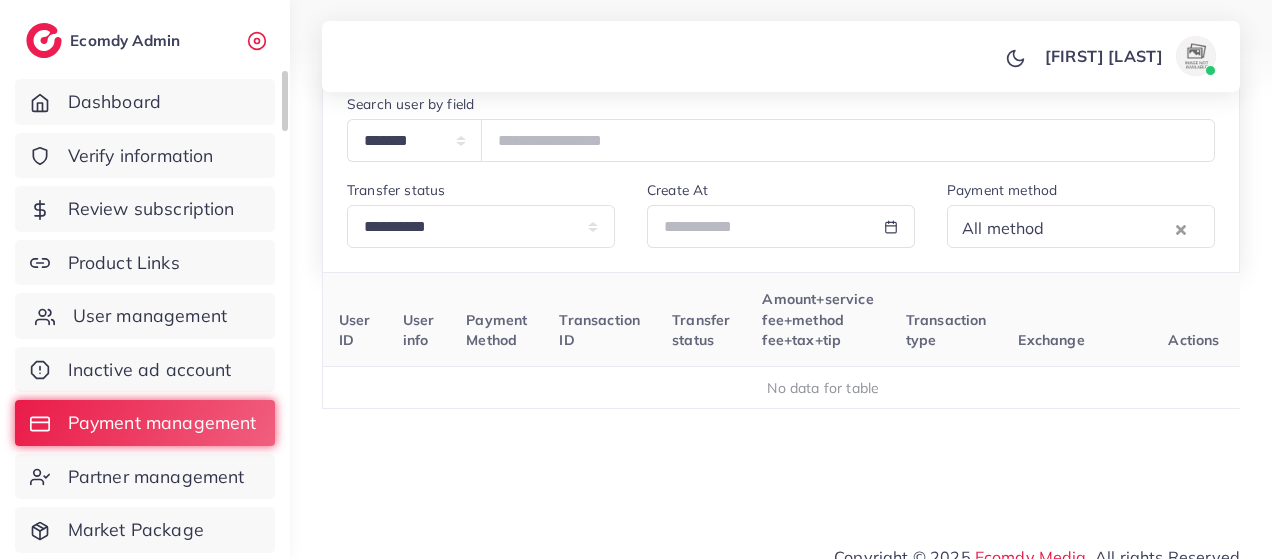 click on "User management" at bounding box center (150, 316) 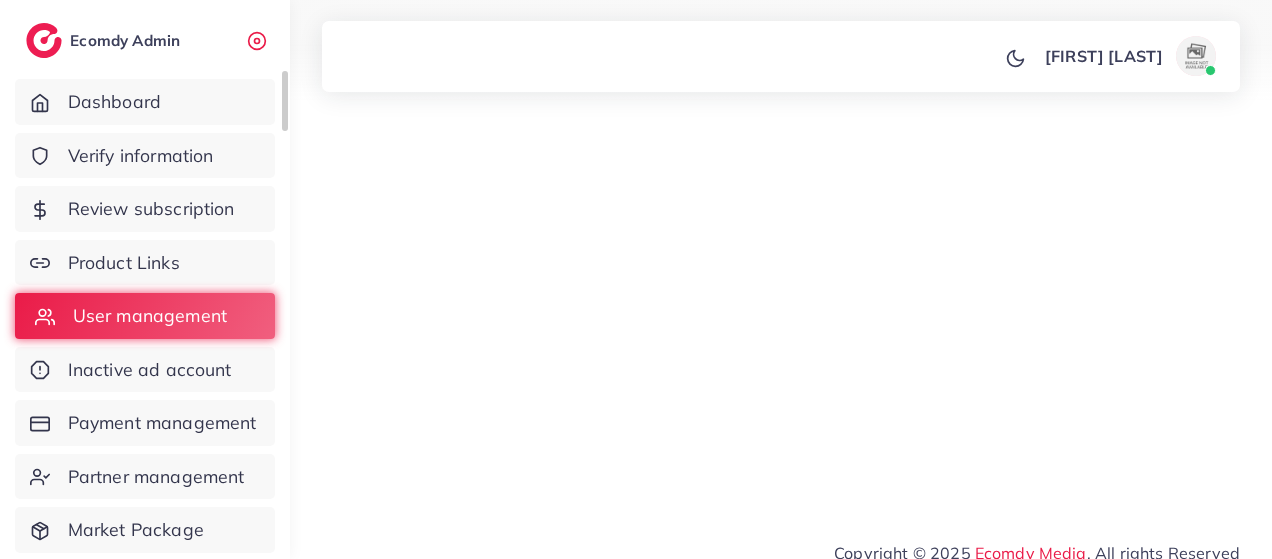 scroll, scrollTop: 0, scrollLeft: 0, axis: both 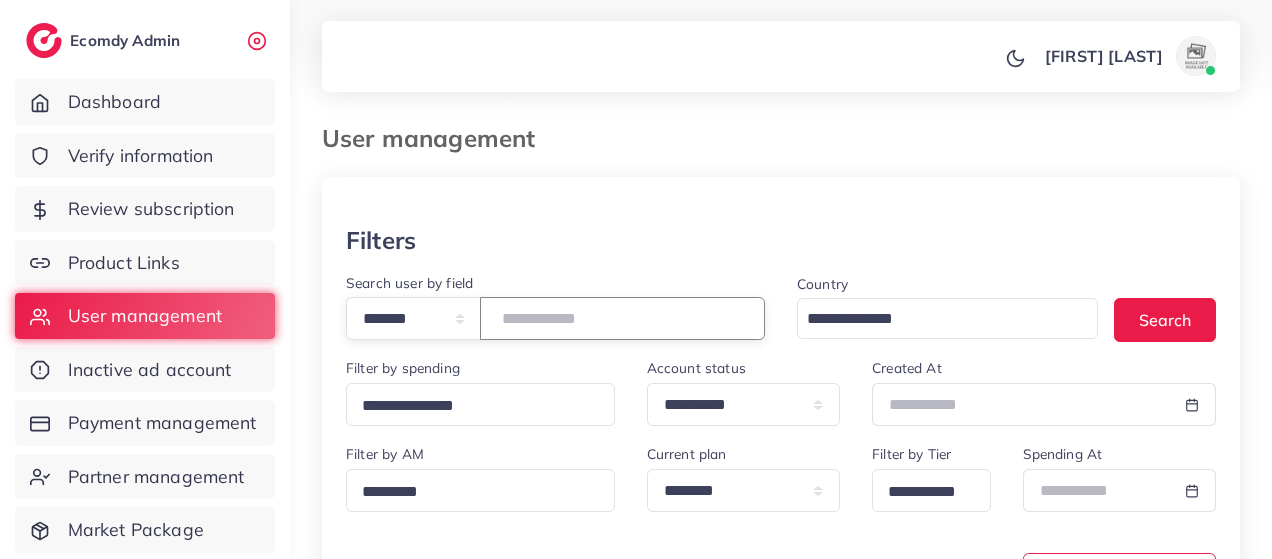 click at bounding box center [622, 318] 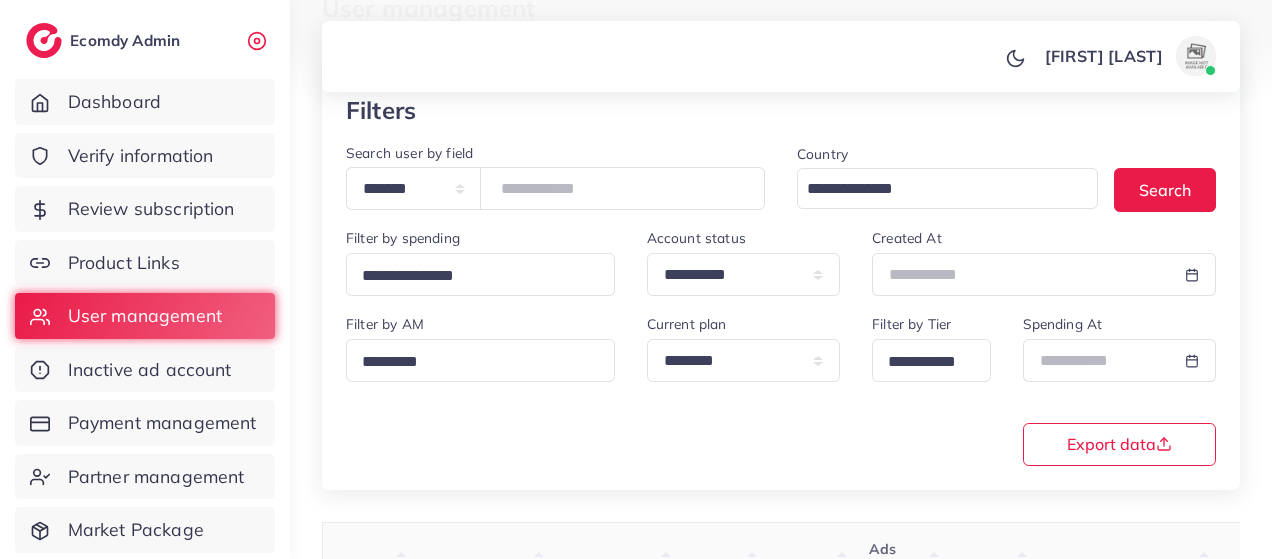 scroll, scrollTop: 140, scrollLeft: 0, axis: vertical 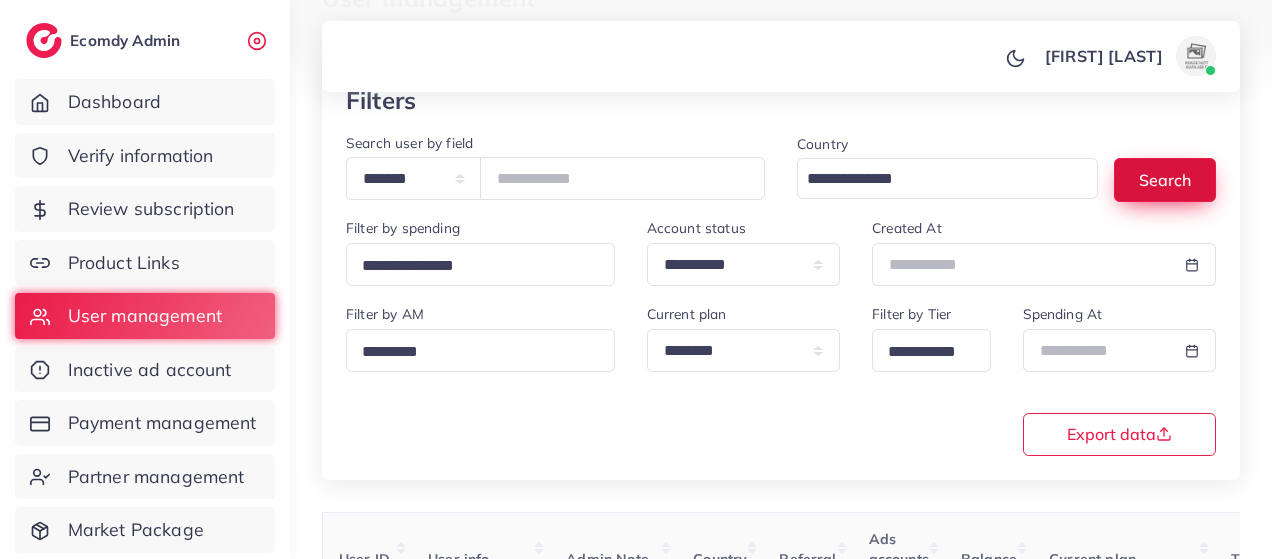 click on "Search" at bounding box center [1165, 179] 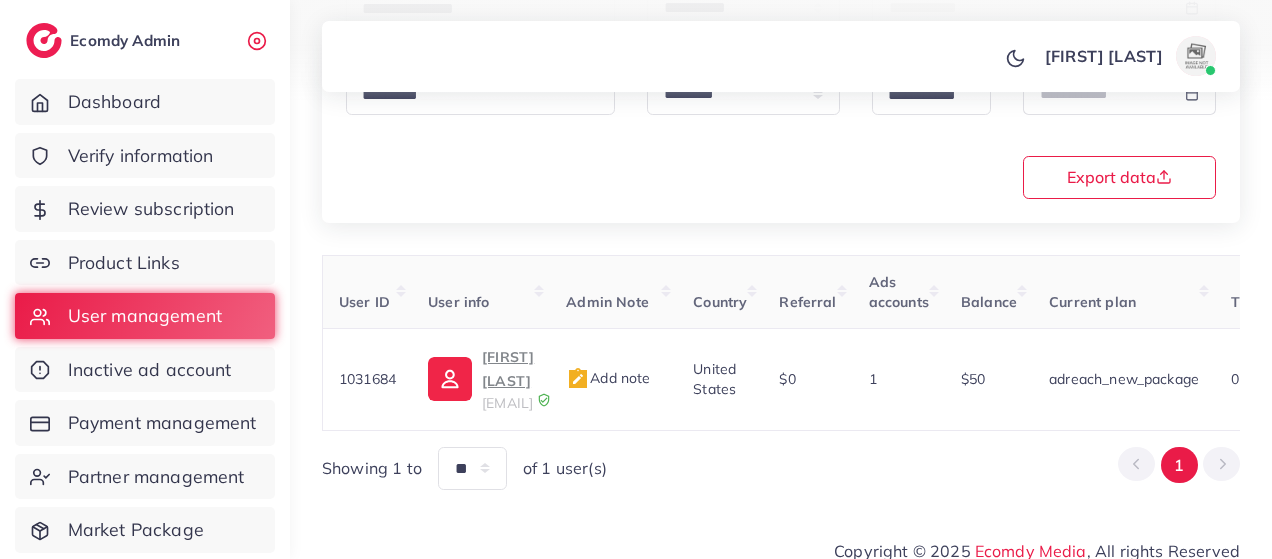 scroll, scrollTop: 398, scrollLeft: 0, axis: vertical 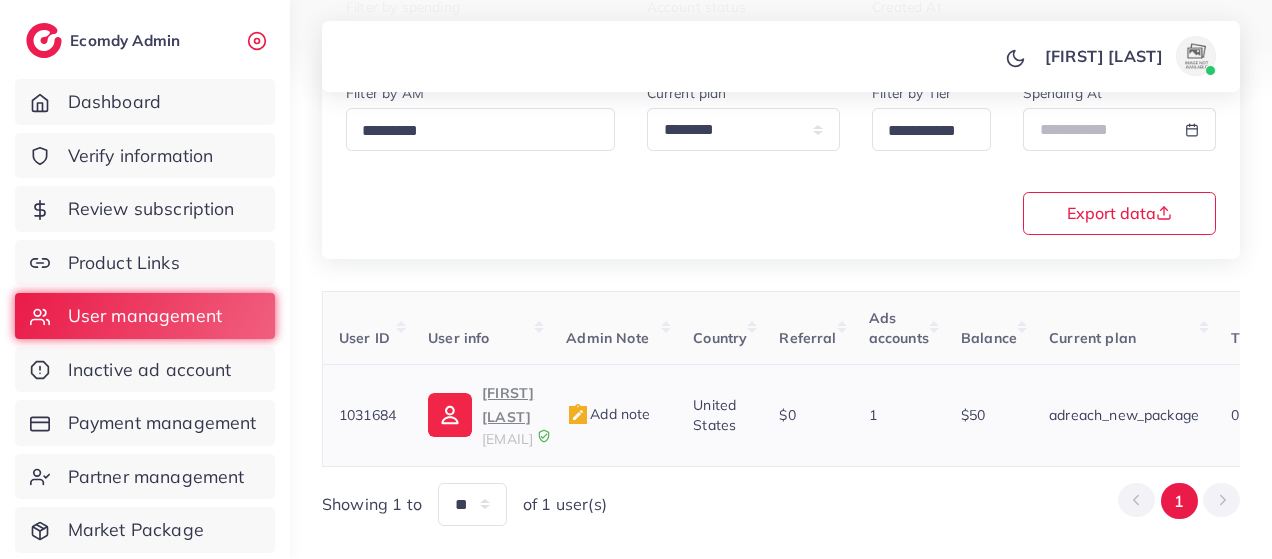 click on "Muhammad Saqlain" at bounding box center [508, 405] 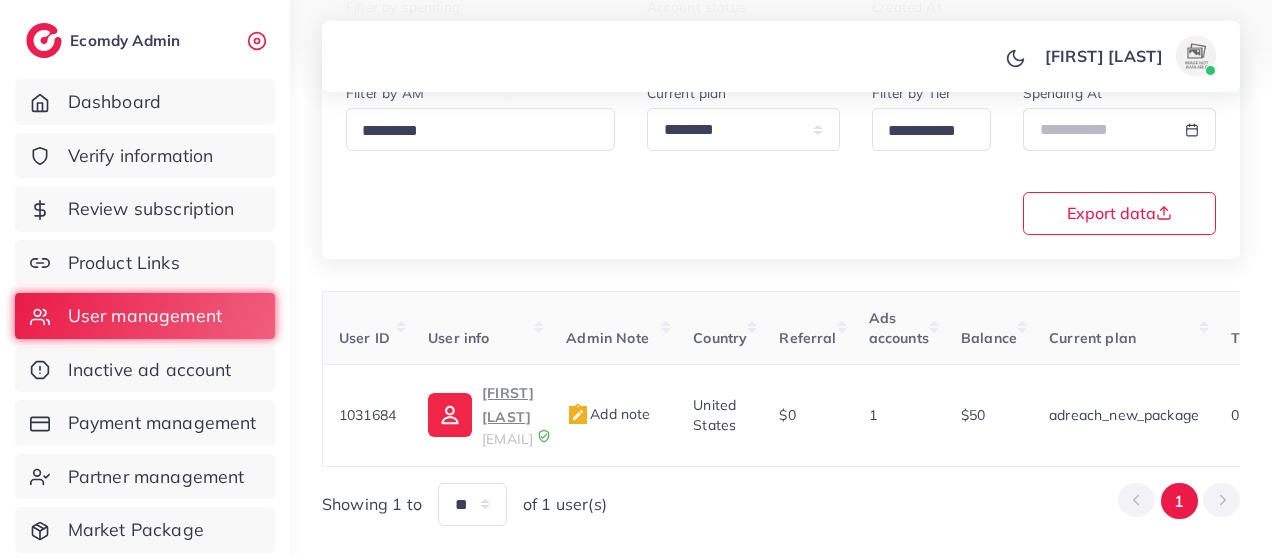 scroll, scrollTop: 0, scrollLeft: 0, axis: both 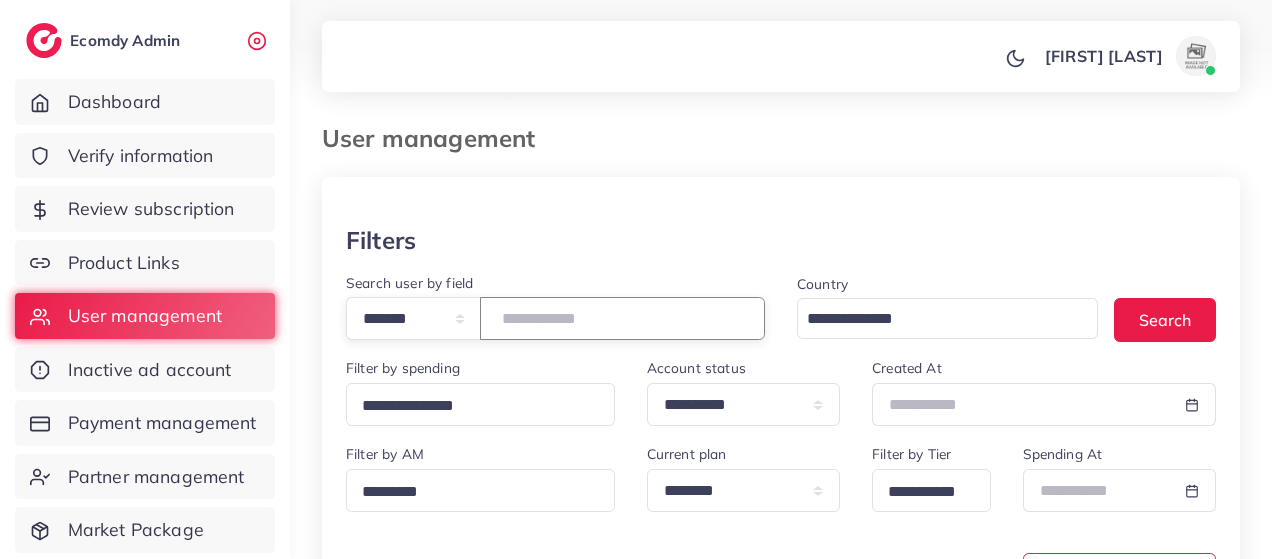 click on "*******" at bounding box center (622, 318) 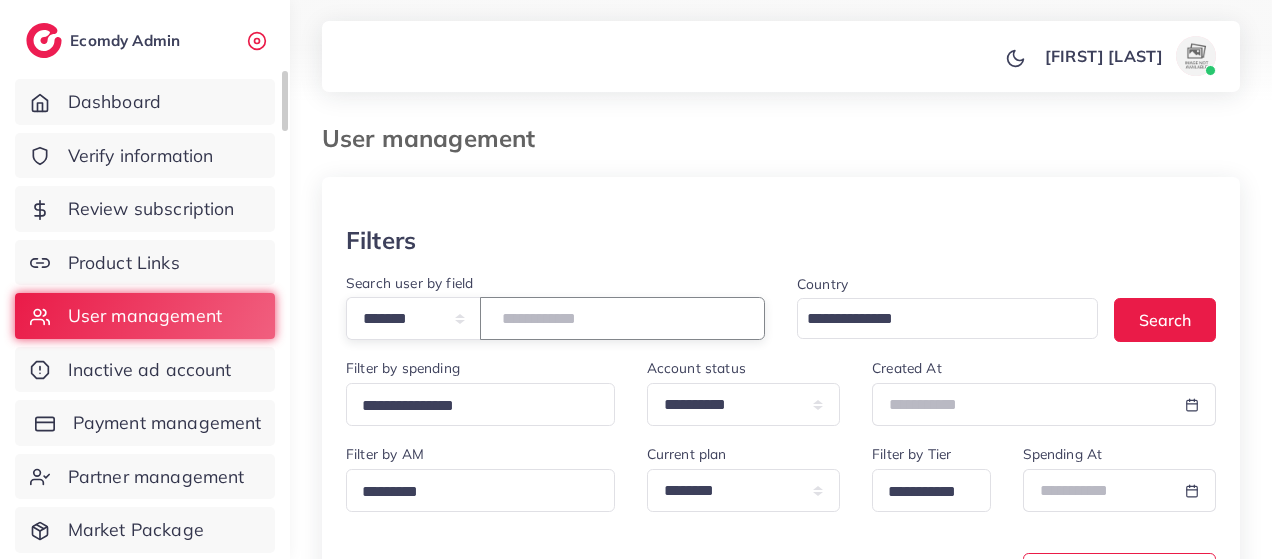 type 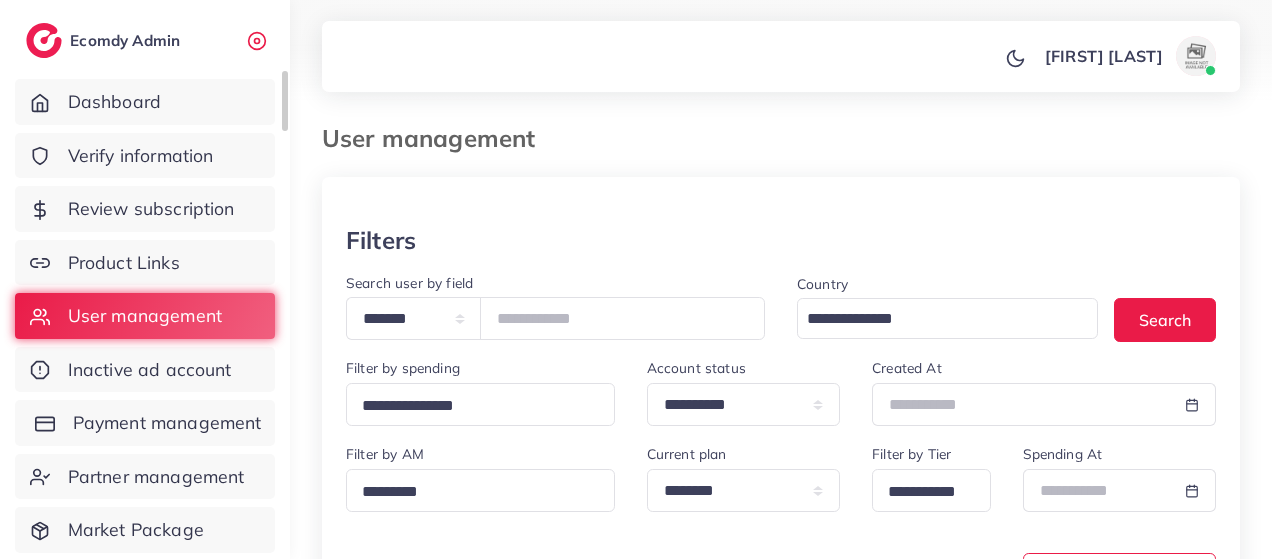 click on "Payment management" at bounding box center (167, 423) 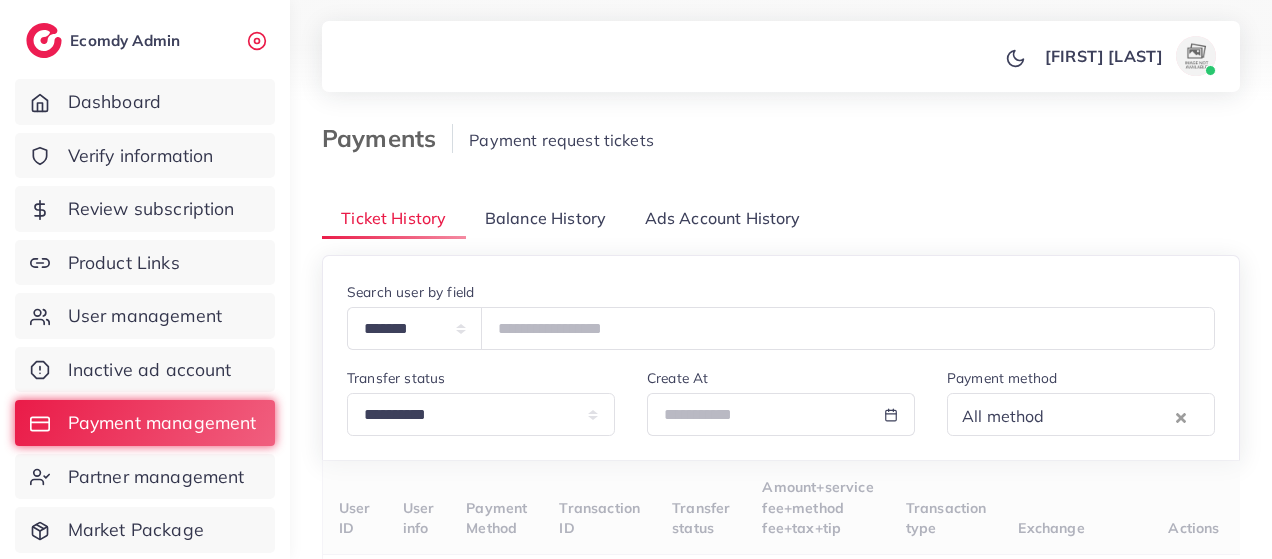 click on "Balance History" at bounding box center (545, 218) 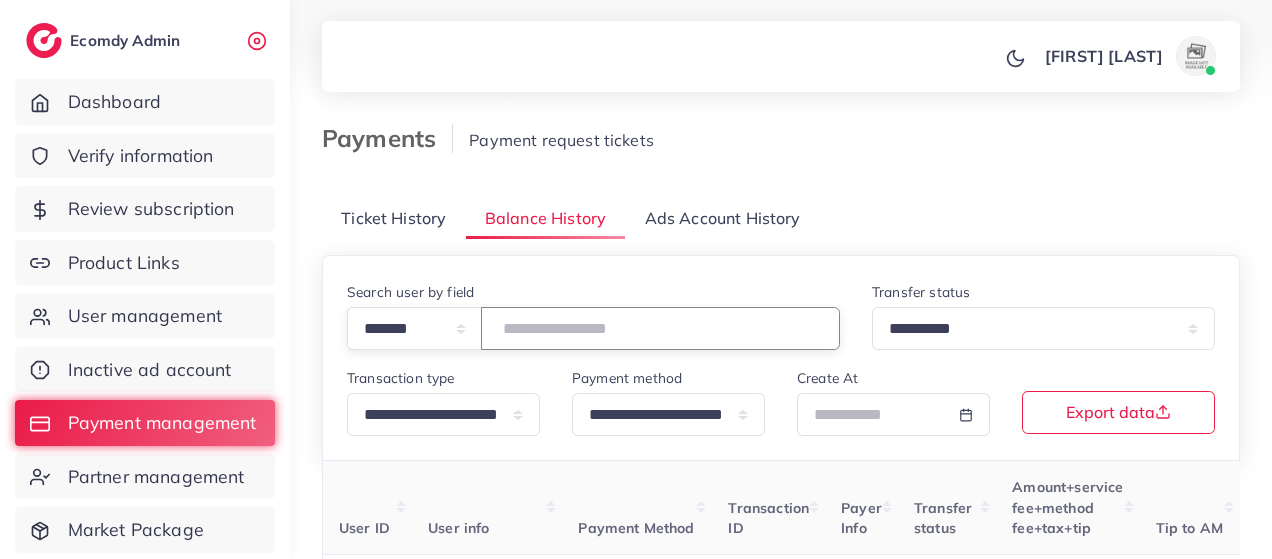 click at bounding box center (660, 328) 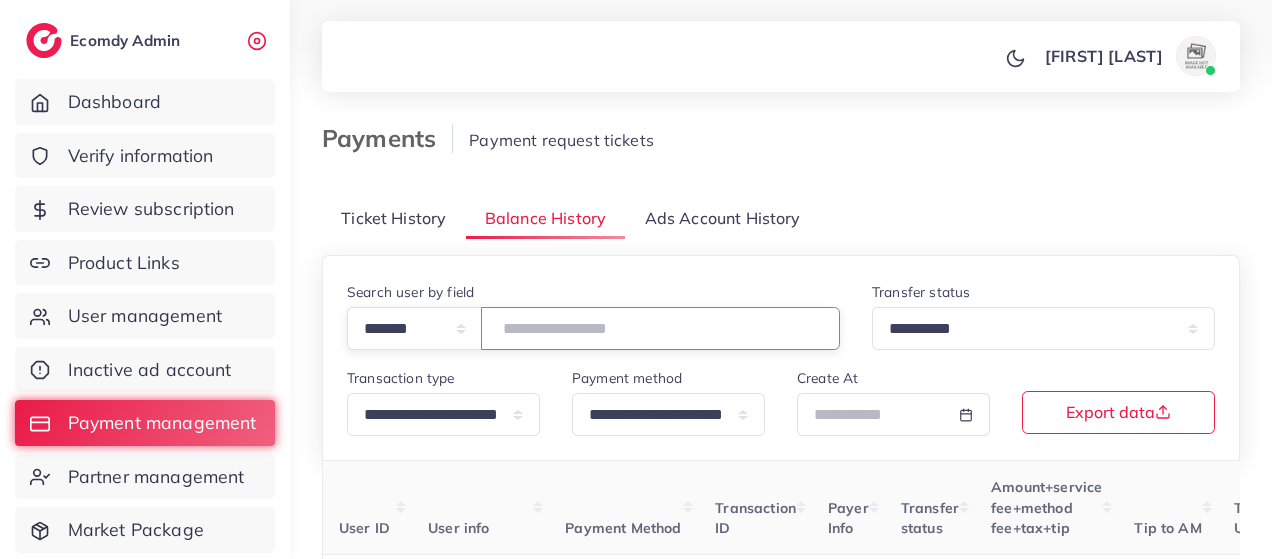 type on "*******" 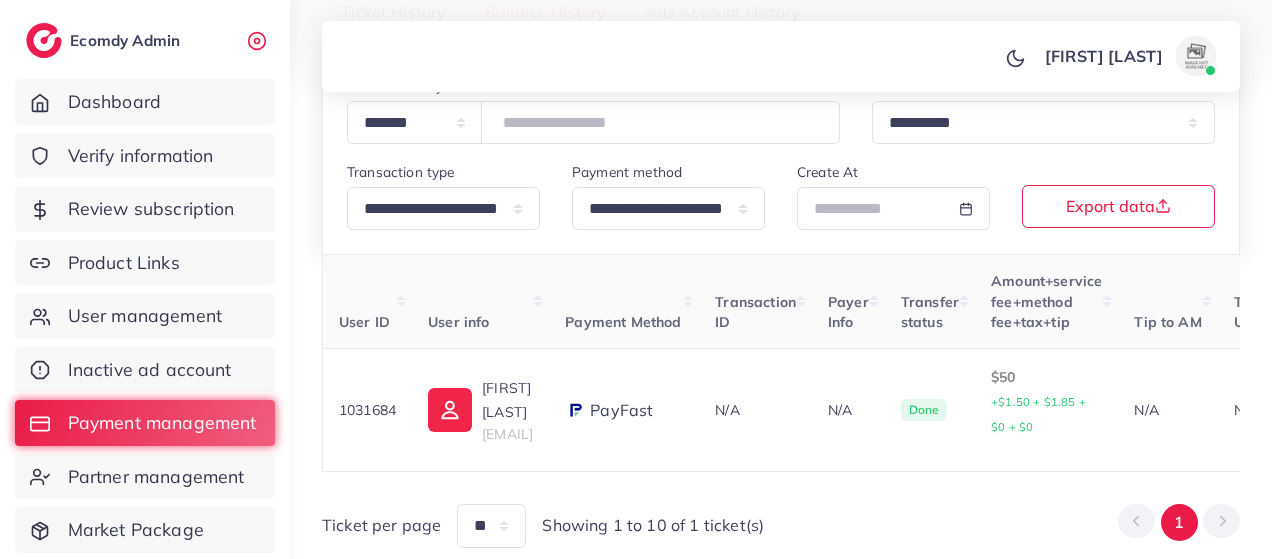 scroll, scrollTop: 226, scrollLeft: 0, axis: vertical 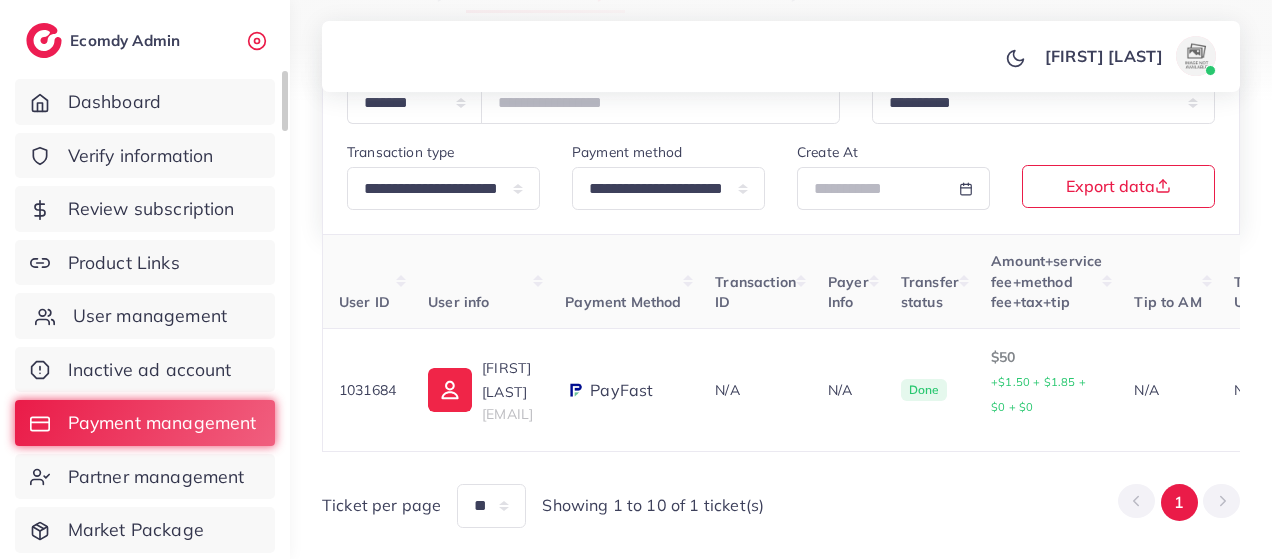 click on "User management" at bounding box center (150, 316) 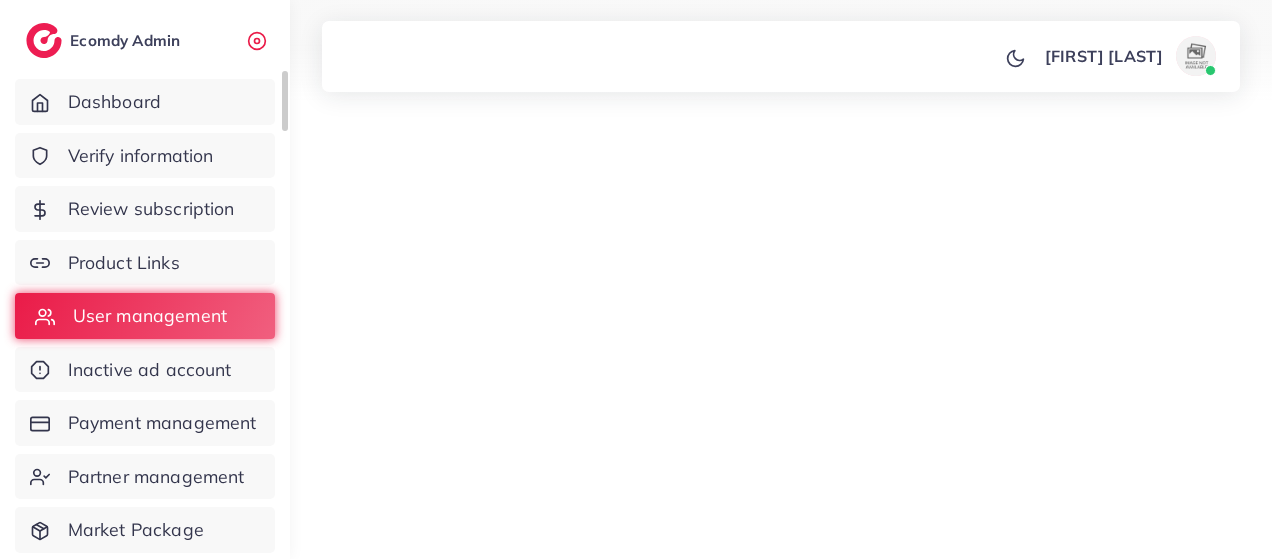 scroll, scrollTop: 0, scrollLeft: 0, axis: both 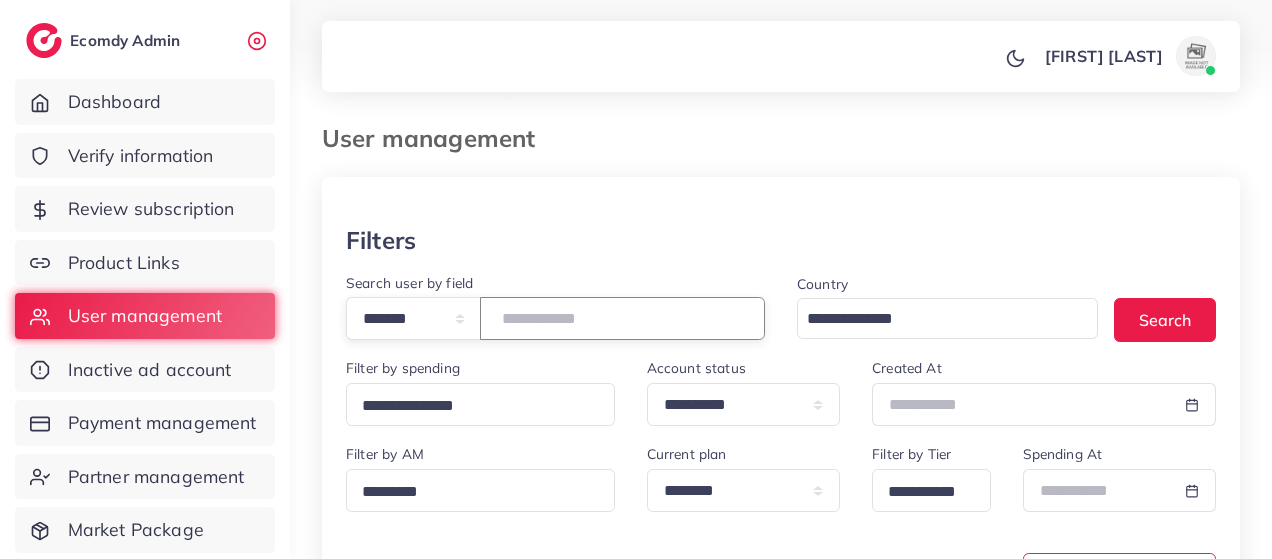 click at bounding box center (622, 318) 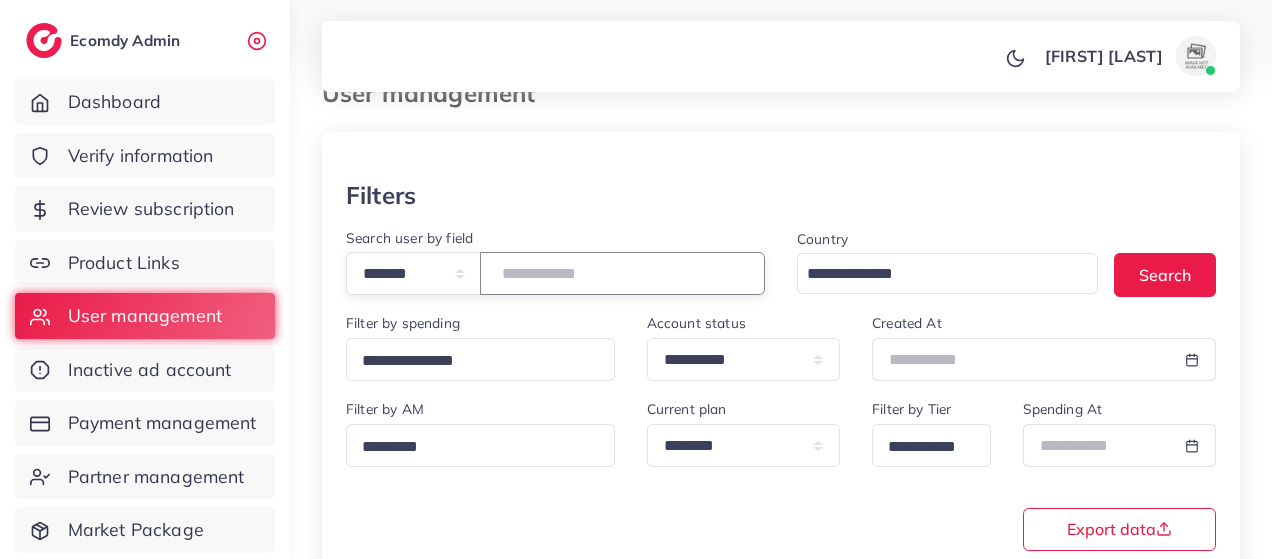 scroll, scrollTop: 60, scrollLeft: 0, axis: vertical 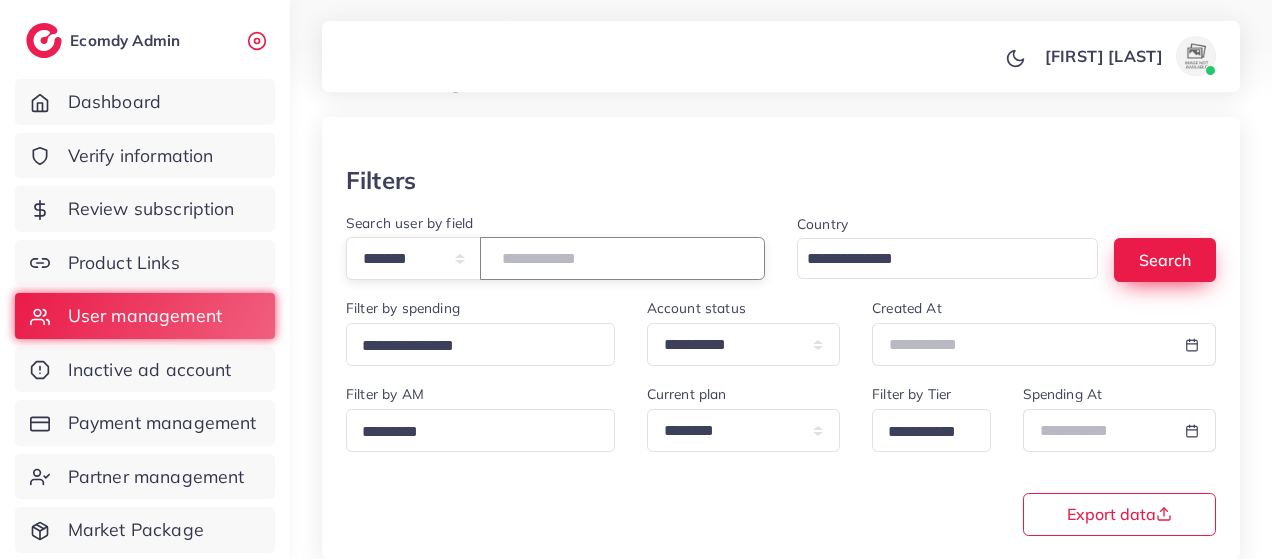 type on "*******" 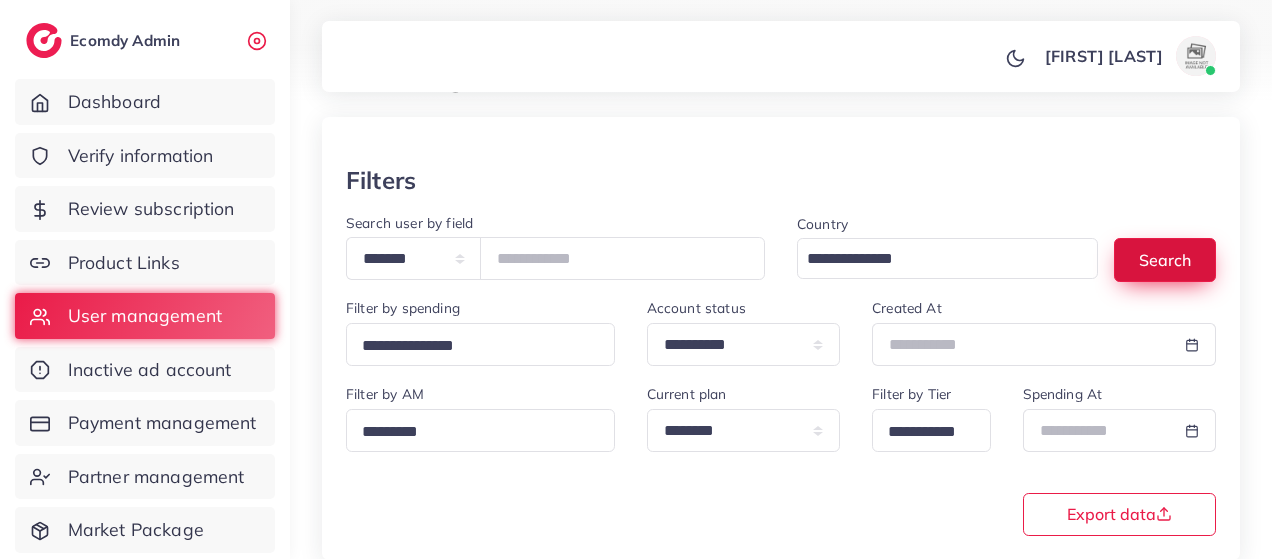 click on "Search" at bounding box center (1165, 259) 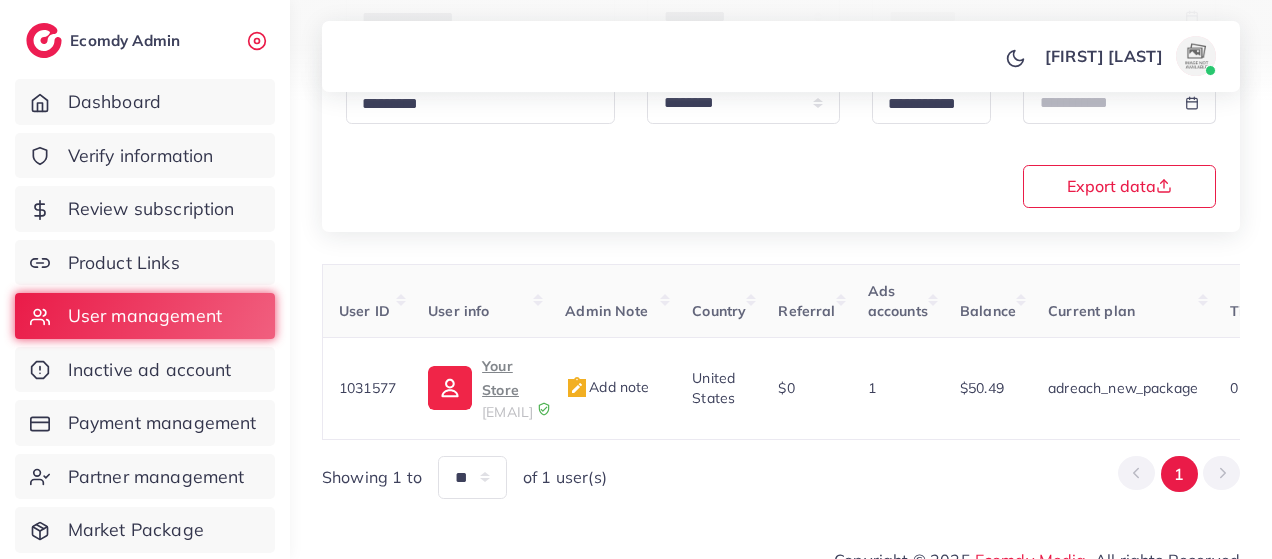 scroll, scrollTop: 398, scrollLeft: 0, axis: vertical 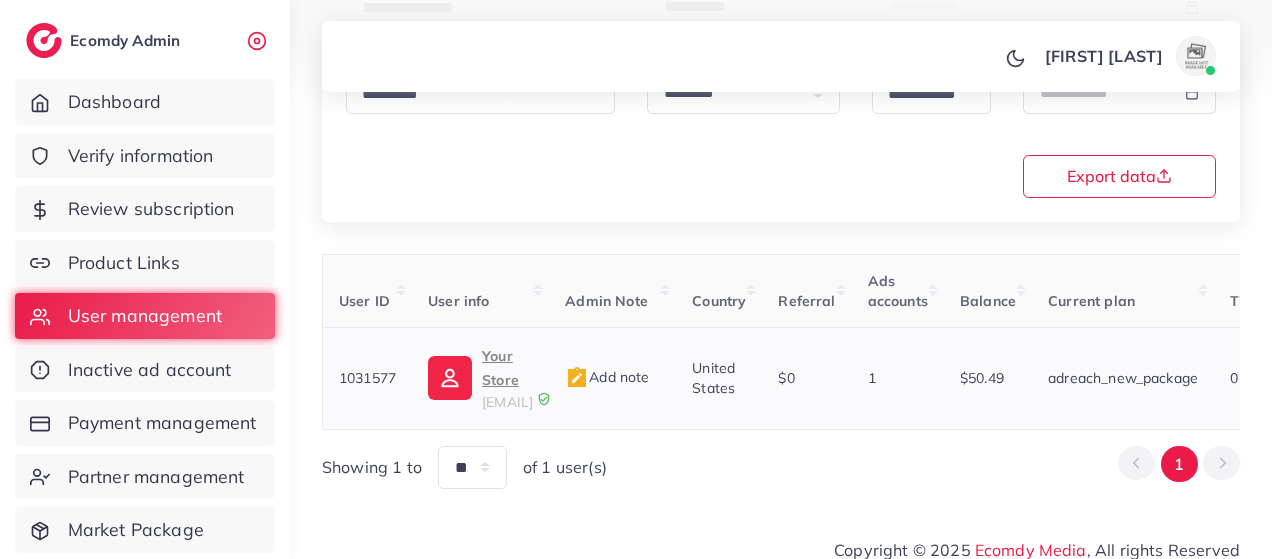 click on "Your Store" at bounding box center [507, 368] 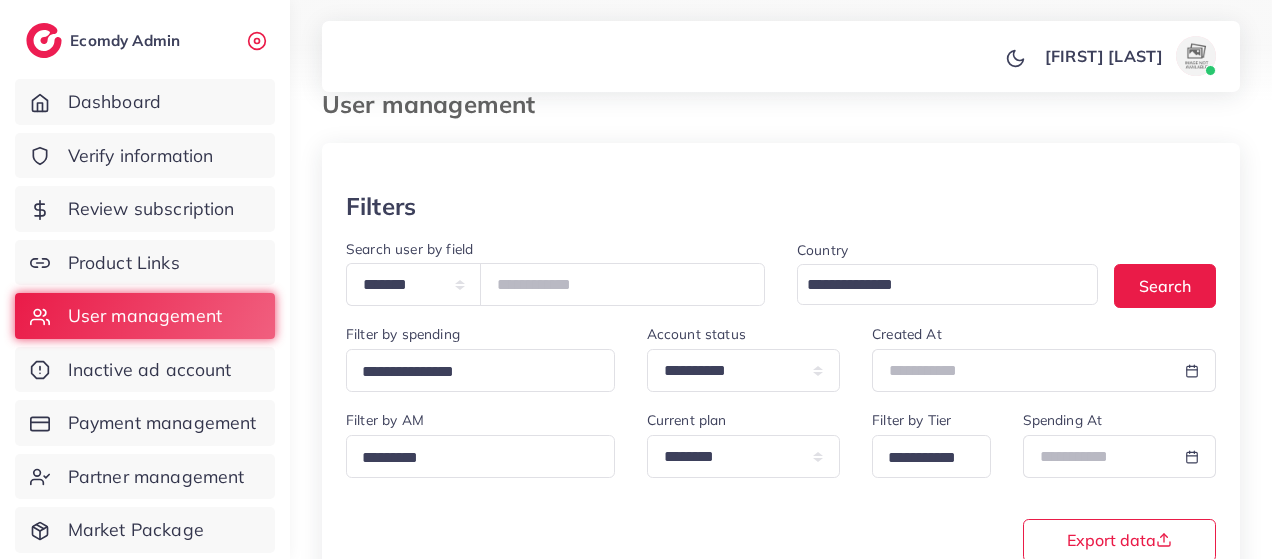 scroll, scrollTop: 398, scrollLeft: 0, axis: vertical 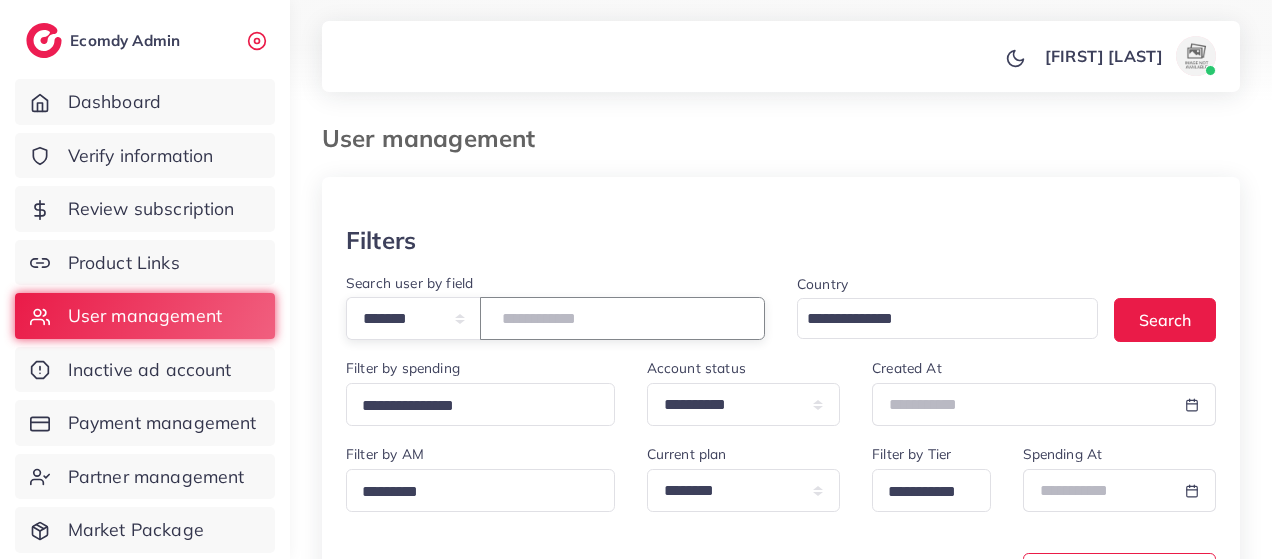 click on "*******" at bounding box center [622, 318] 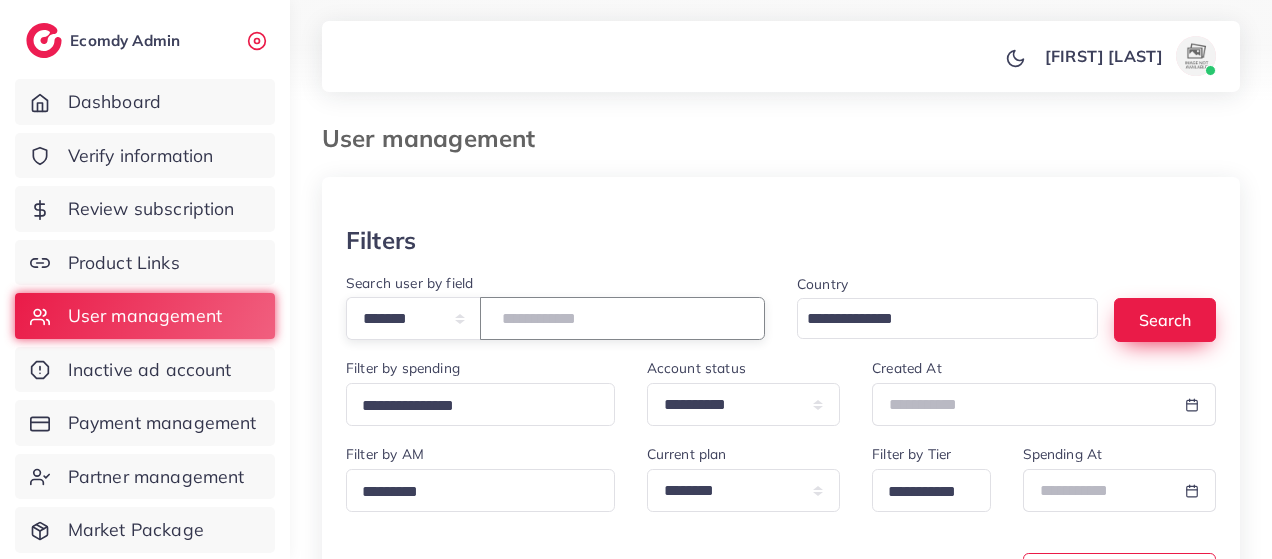 type on "*******" 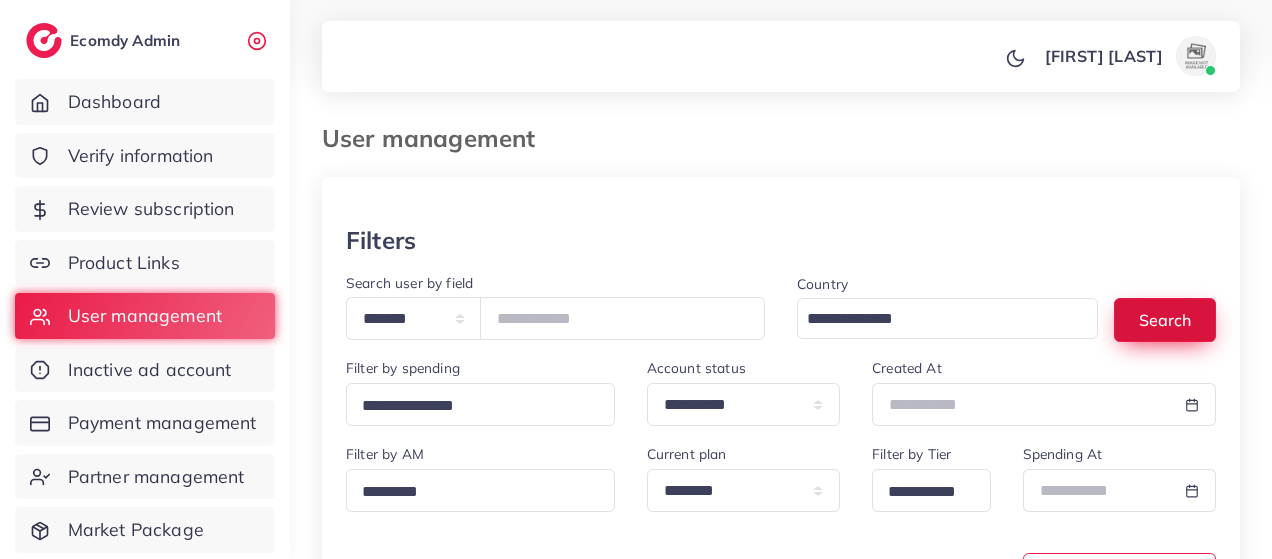 click on "Search" at bounding box center [1165, 319] 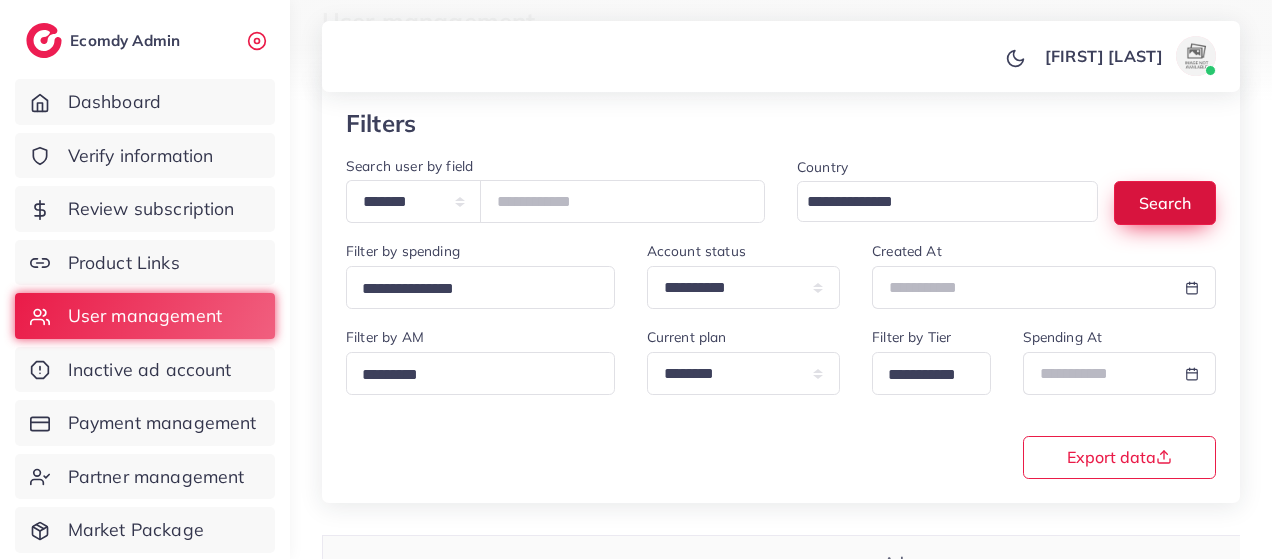 scroll, scrollTop: 328, scrollLeft: 0, axis: vertical 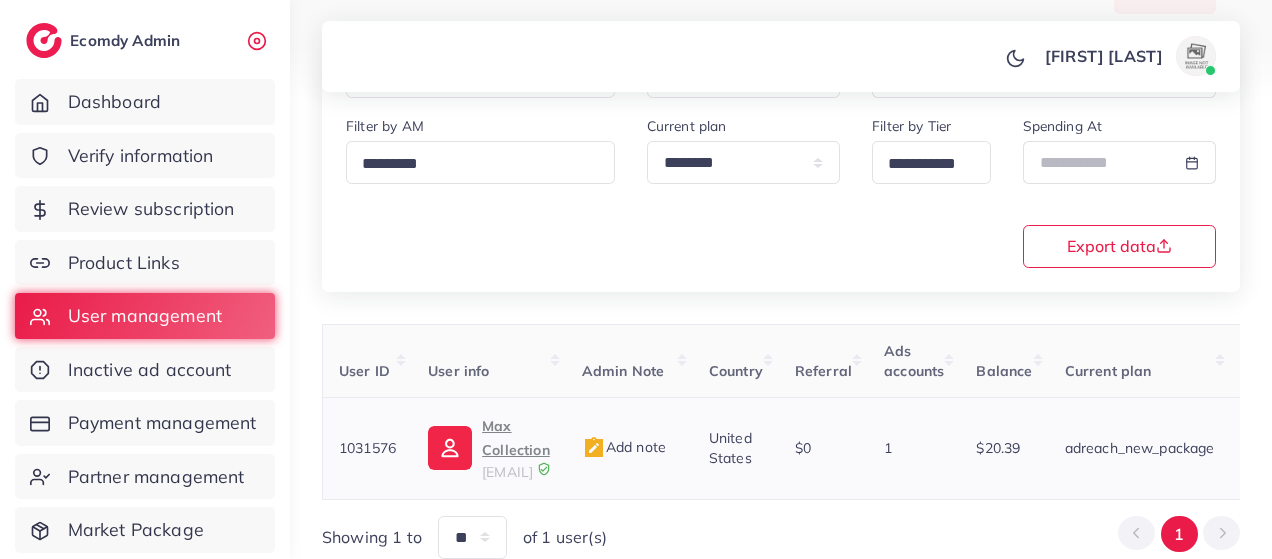 click on "Max Collection" at bounding box center [516, 438] 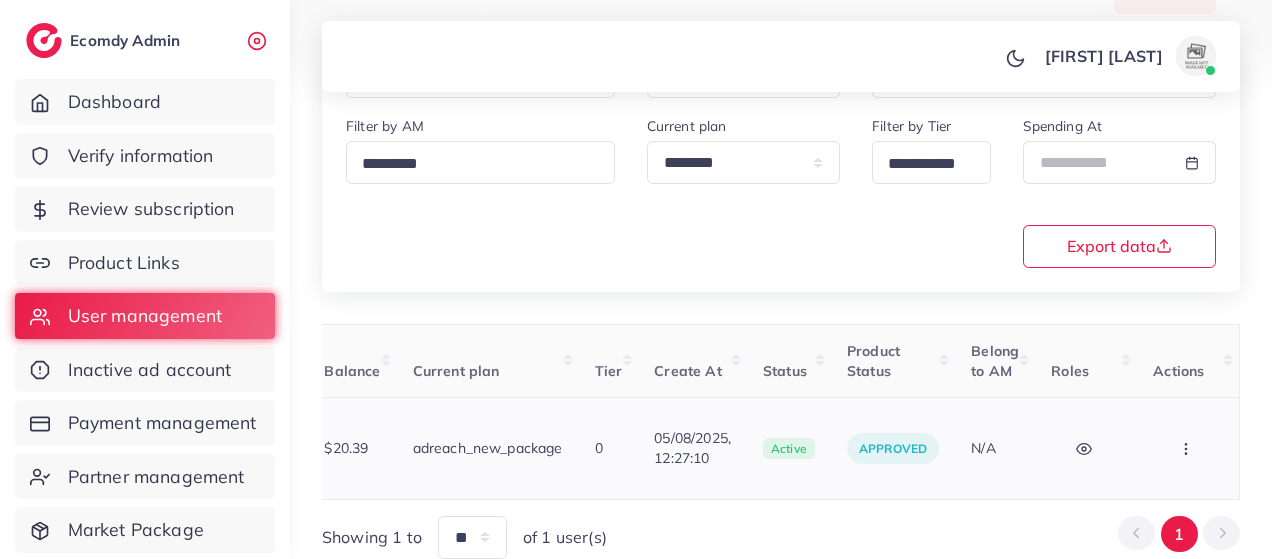 scroll, scrollTop: 0, scrollLeft: 782, axis: horizontal 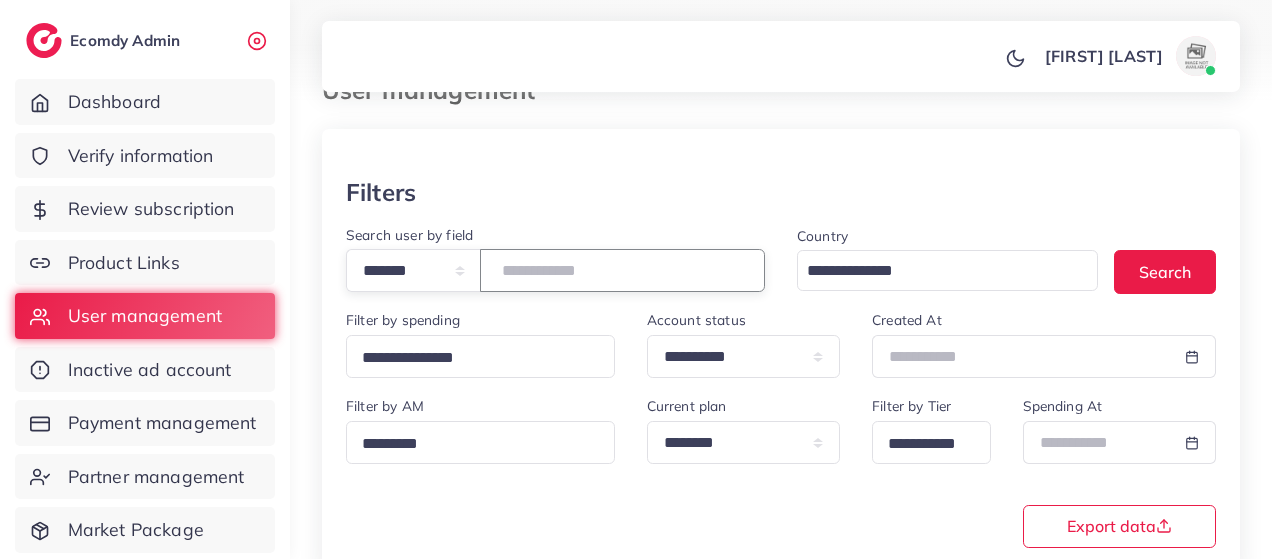 click on "*******" at bounding box center (622, 270) 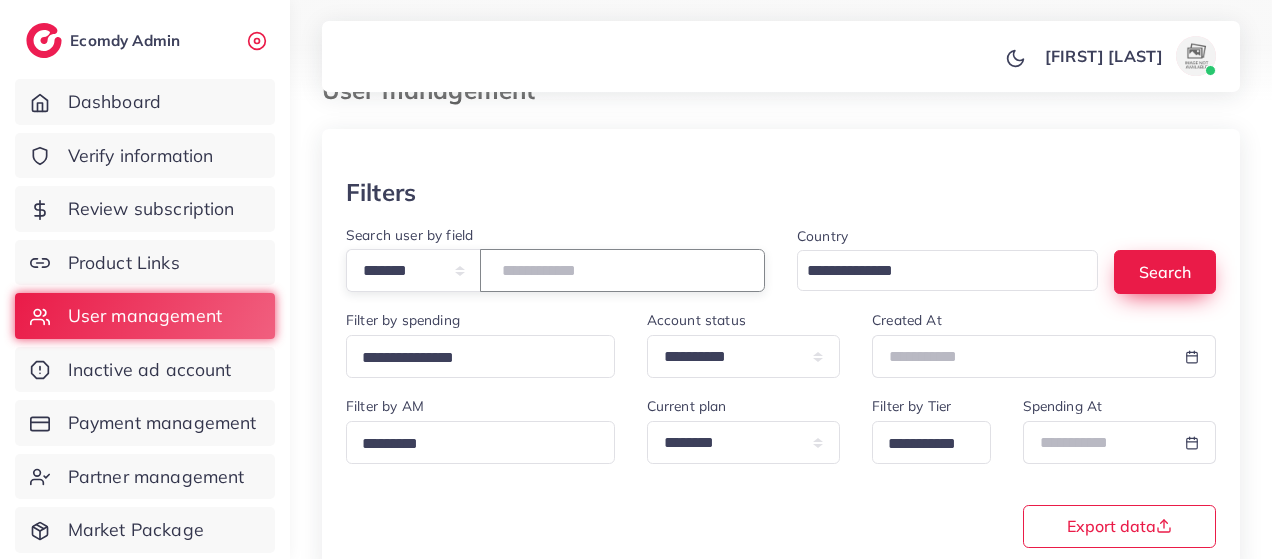 type on "*******" 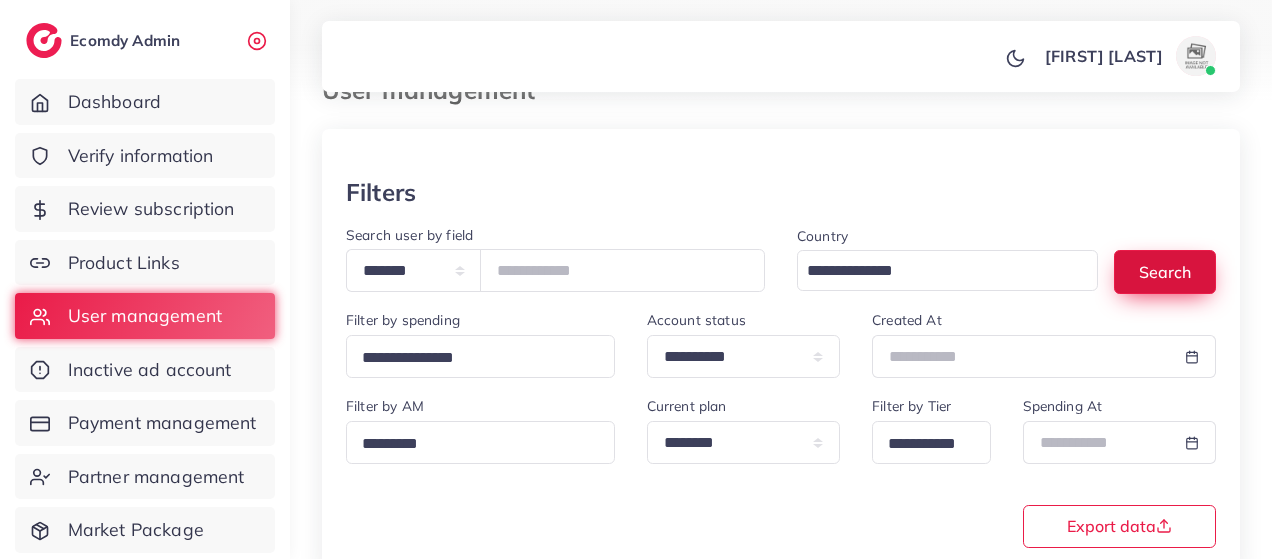 click on "Search" at bounding box center (1165, 271) 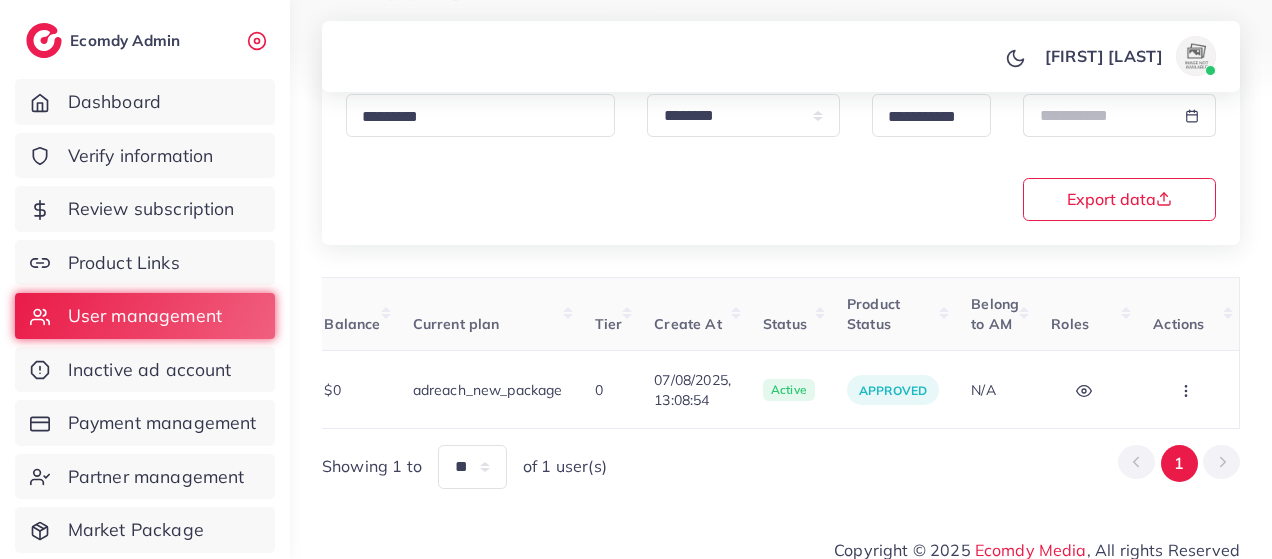 scroll, scrollTop: 398, scrollLeft: 0, axis: vertical 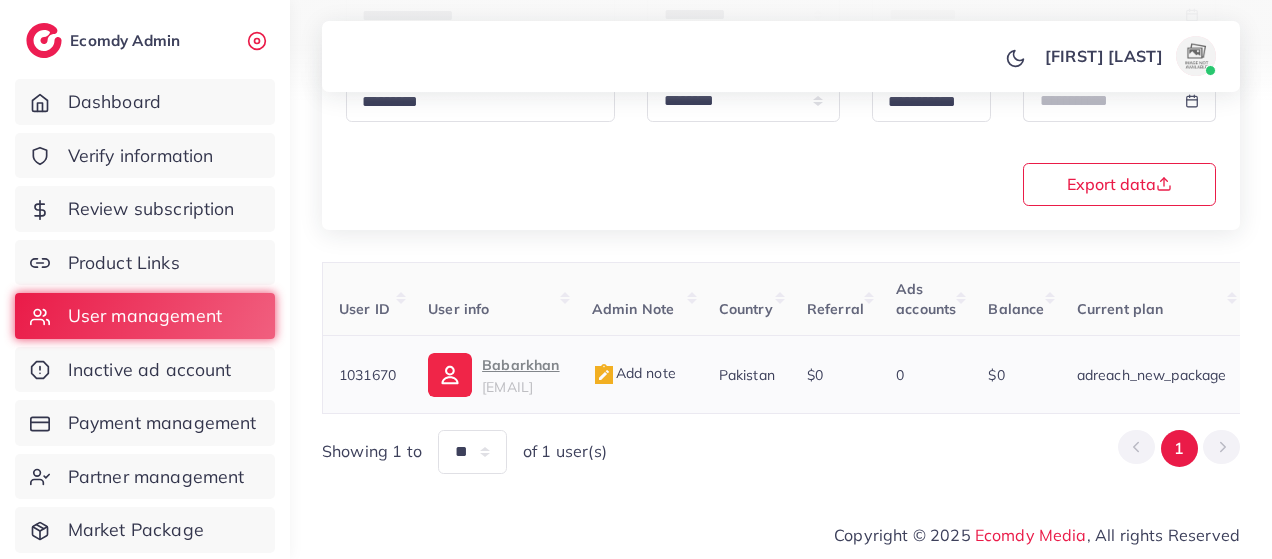 click on "Babarkhan" at bounding box center (520, 365) 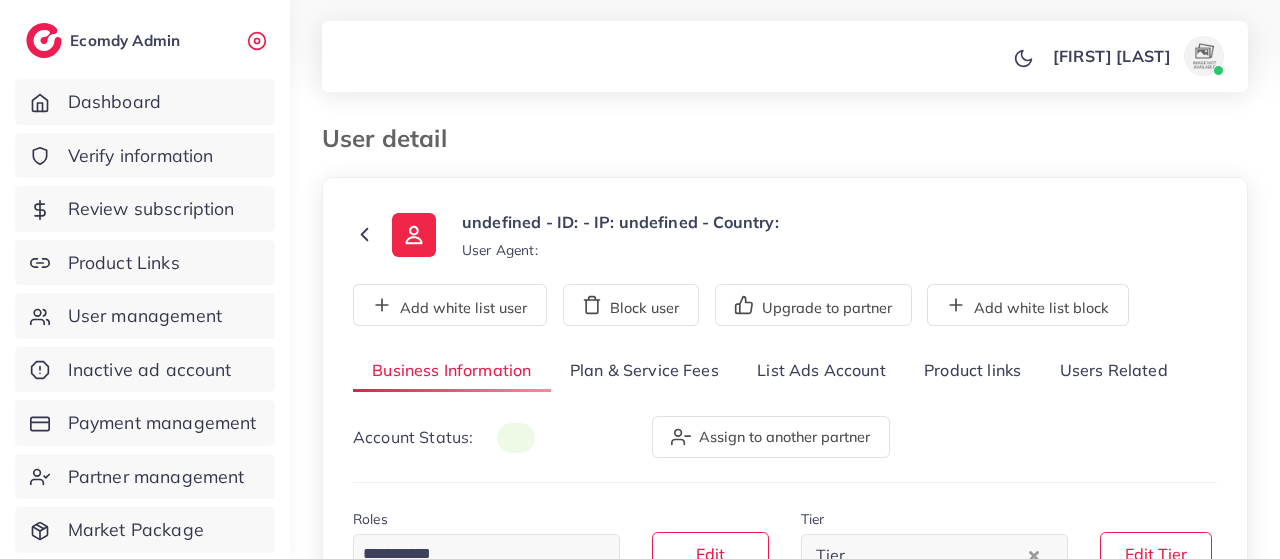 scroll, scrollTop: 0, scrollLeft: 0, axis: both 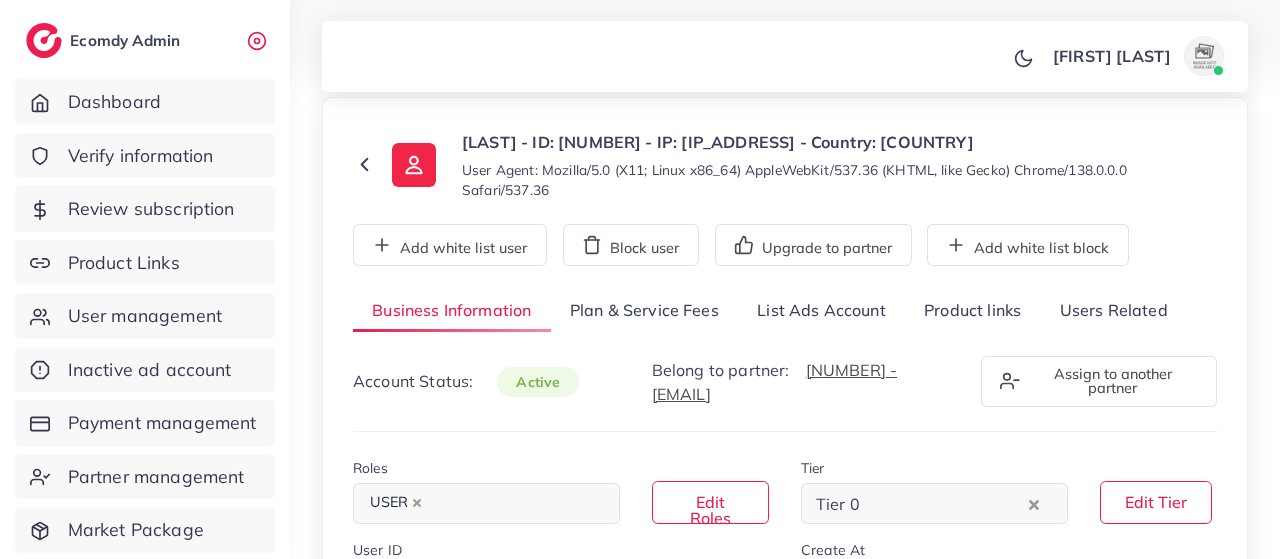 click on "List Ads Account" at bounding box center [821, 311] 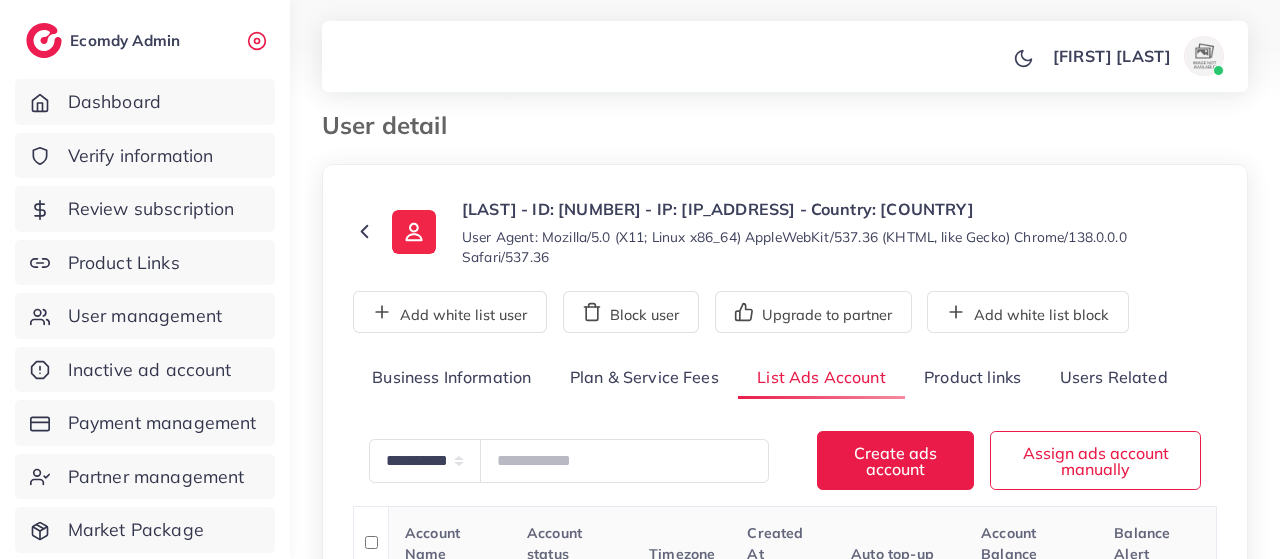 scroll, scrollTop: 0, scrollLeft: 0, axis: both 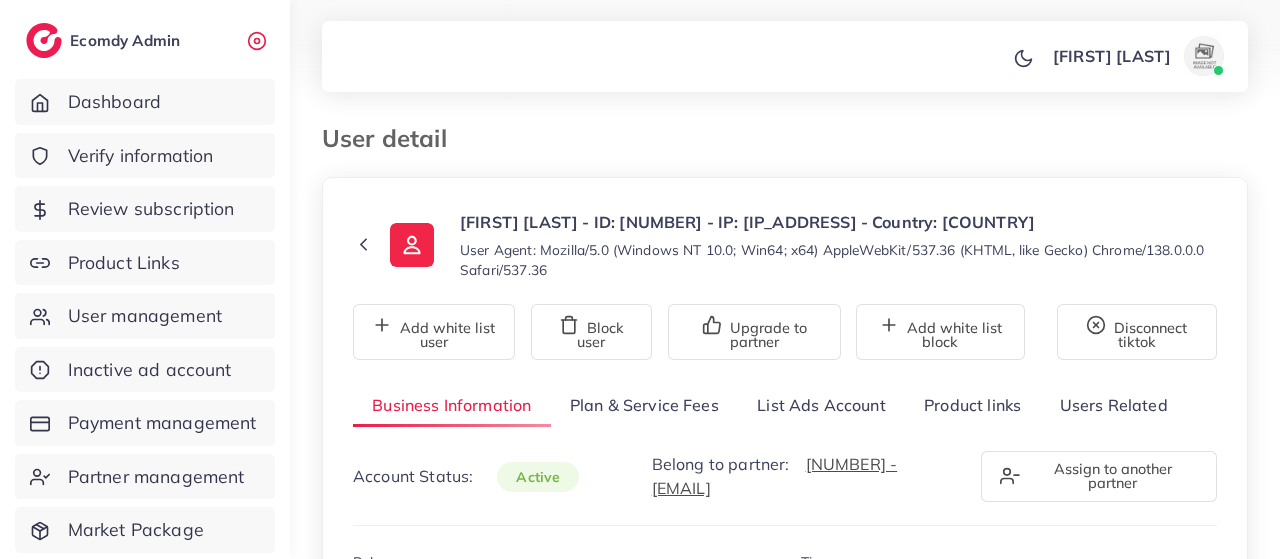 select on "**********" 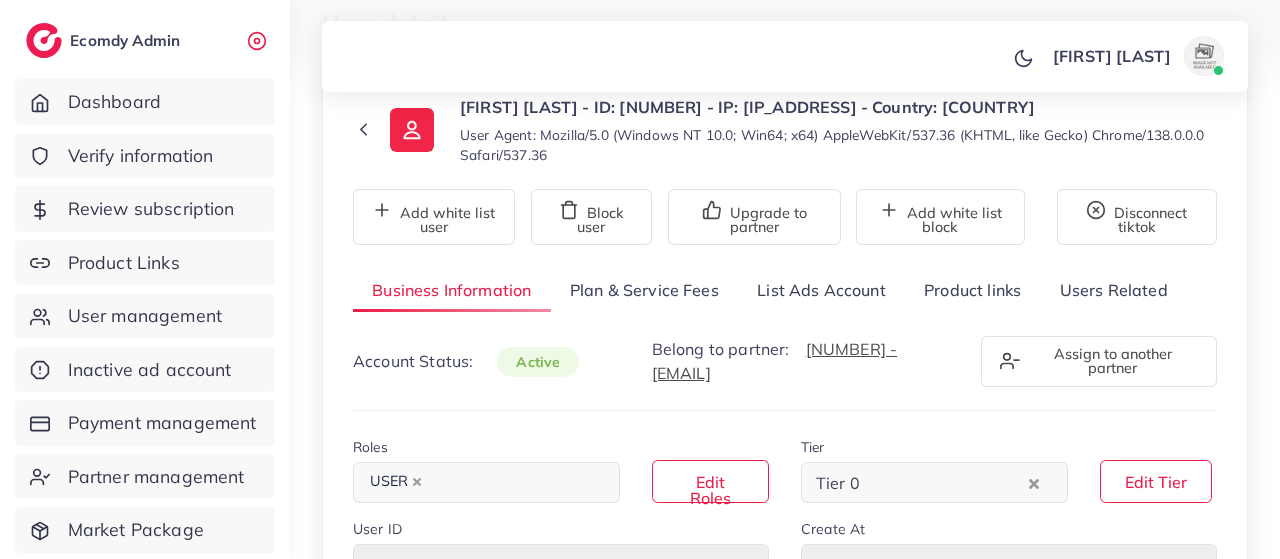 scroll, scrollTop: 114, scrollLeft: 0, axis: vertical 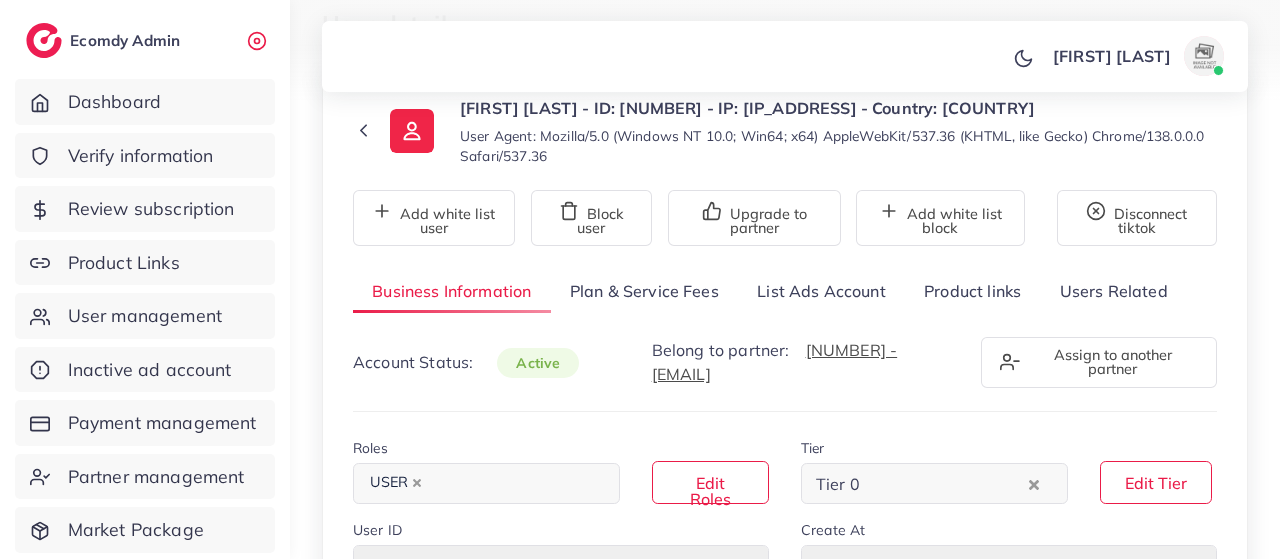 click on "Plan & Service Fees" at bounding box center (644, 291) 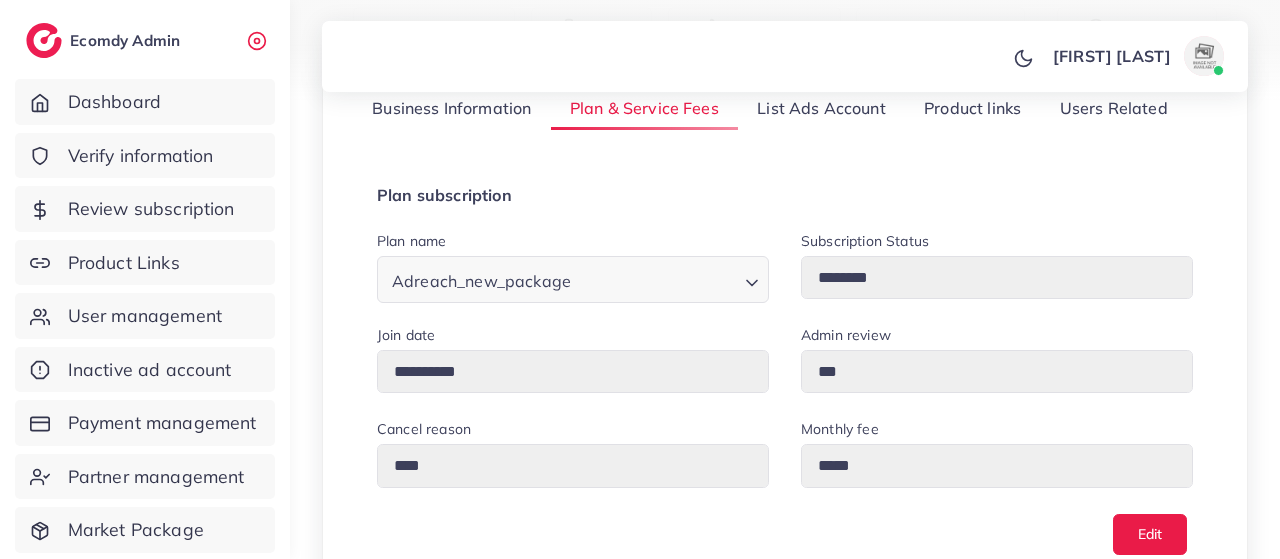 scroll, scrollTop: 0, scrollLeft: 0, axis: both 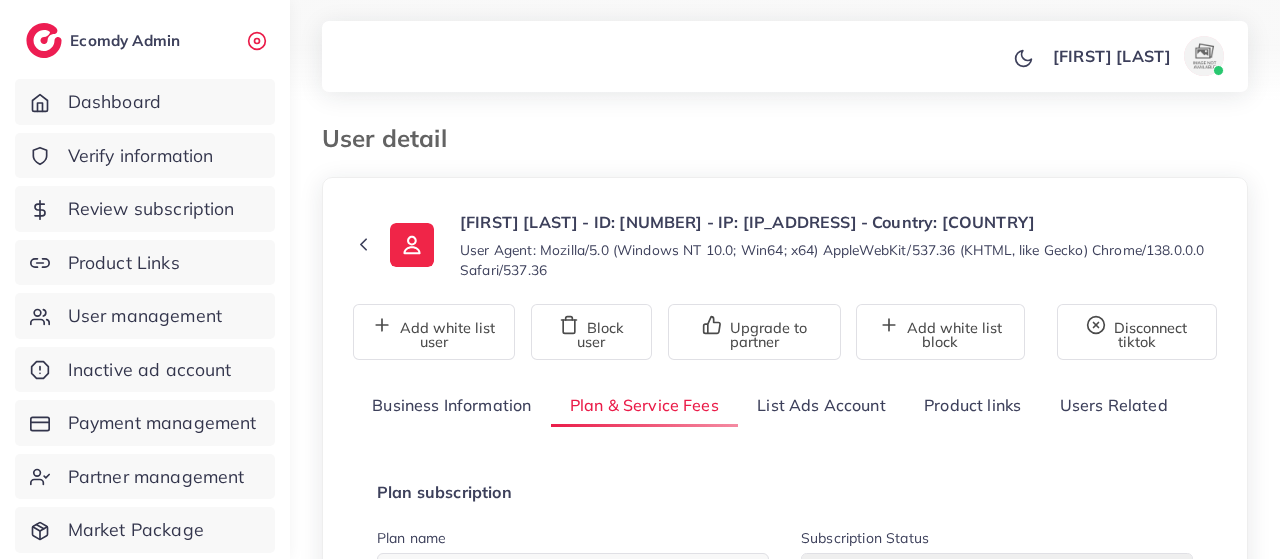 click on "Users Related" at bounding box center (1113, 405) 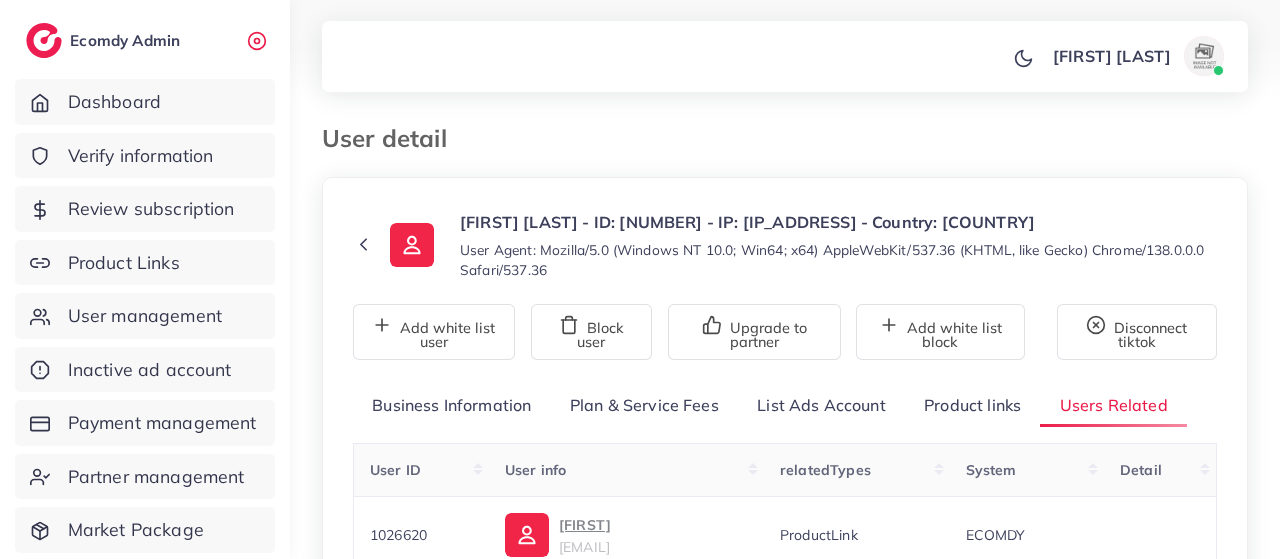 click on "Product links" at bounding box center (972, 405) 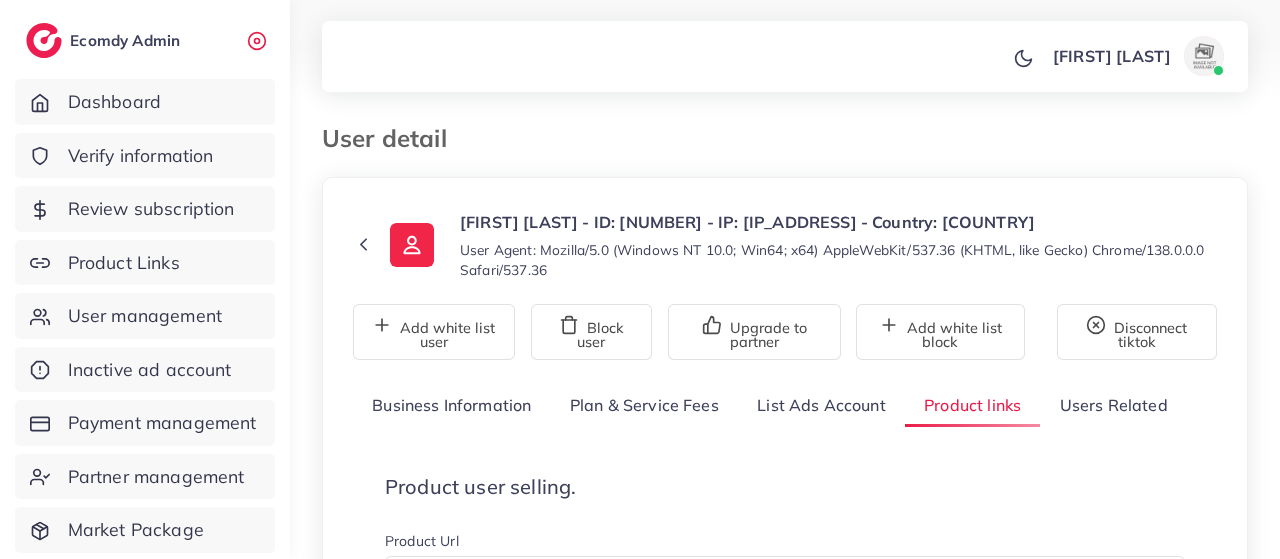 click on "List Ads Account" at bounding box center [821, 405] 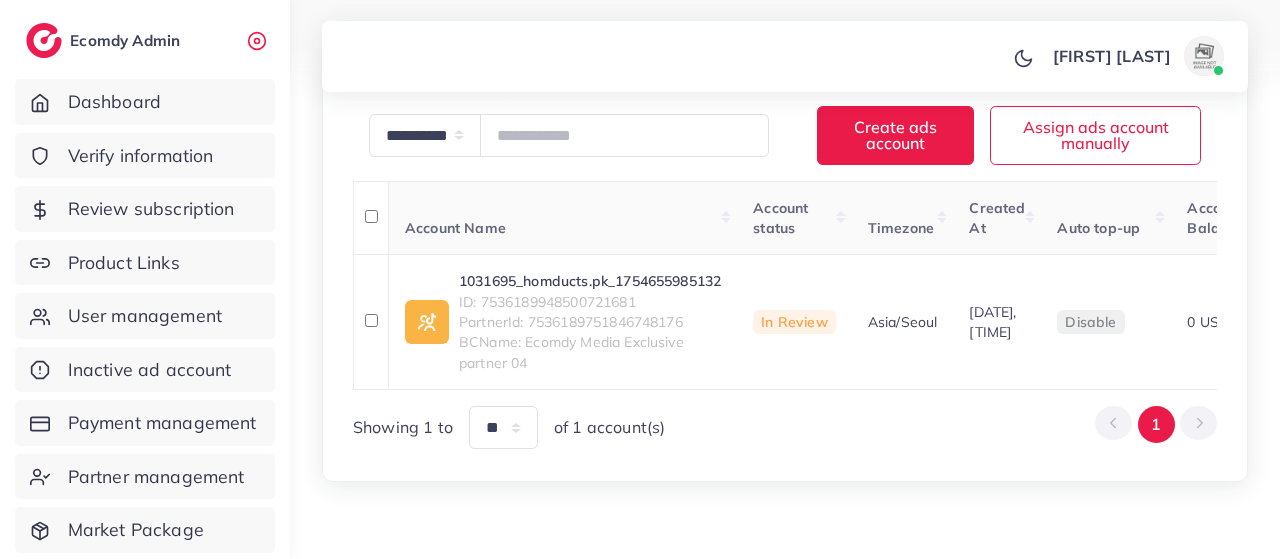 scroll, scrollTop: 406, scrollLeft: 0, axis: vertical 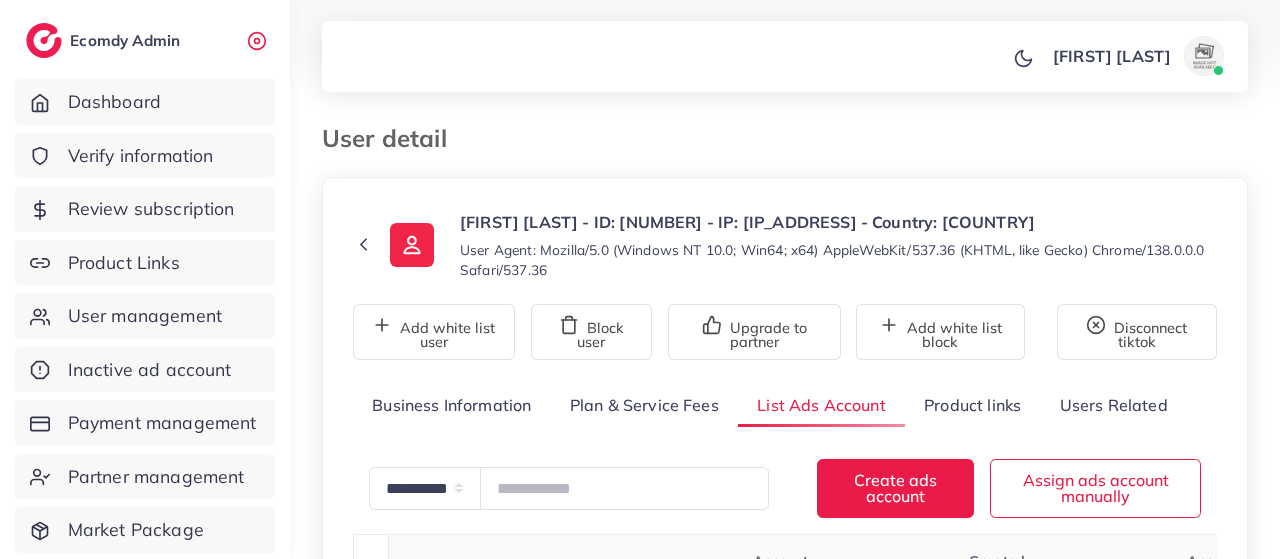 click on "Waleed Bin Khalid - ID: 1031695 - IP: 51.195.191.37 - Country: United Kingdom" at bounding box center (838, 222) 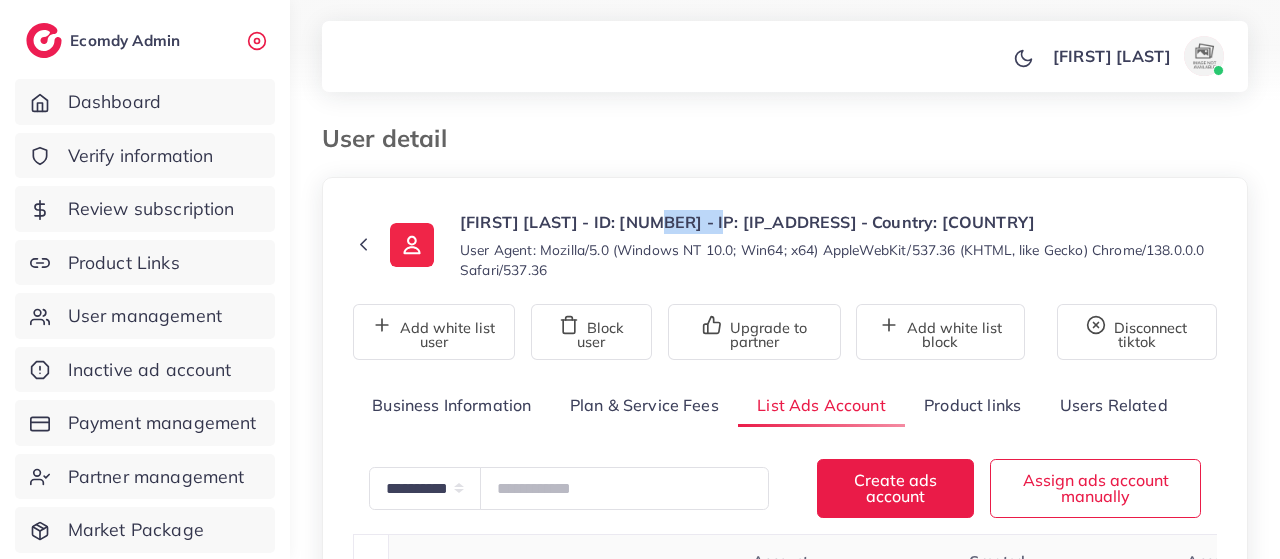 click on "Waleed Bin Khalid - ID: 1031695 - IP: 51.195.191.37 - Country: United Kingdom" at bounding box center (838, 222) 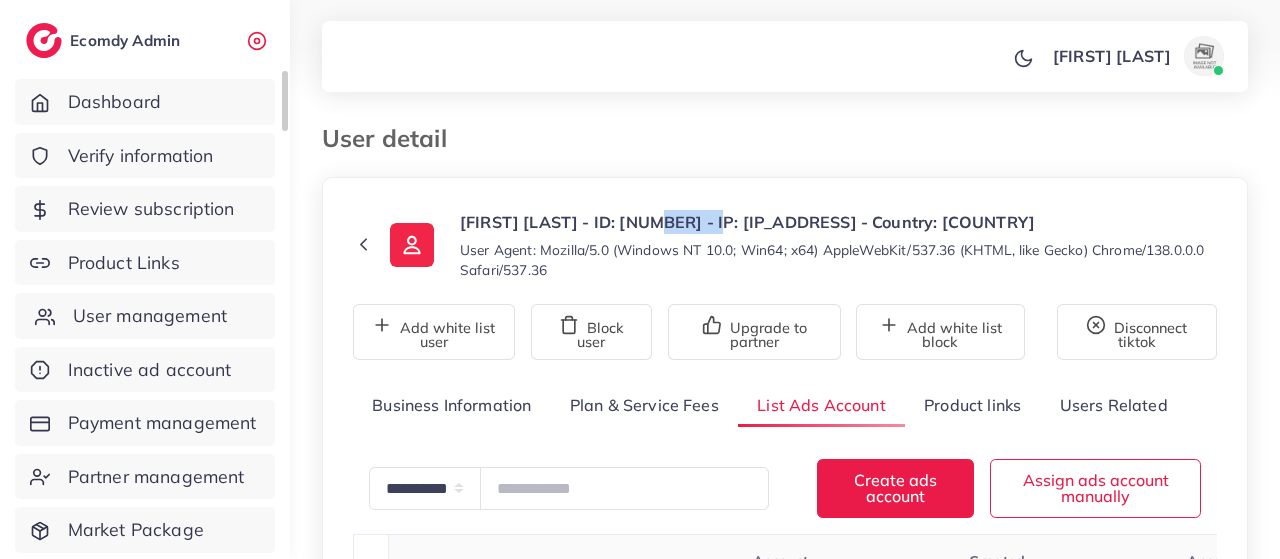 click on "User management" at bounding box center [150, 316] 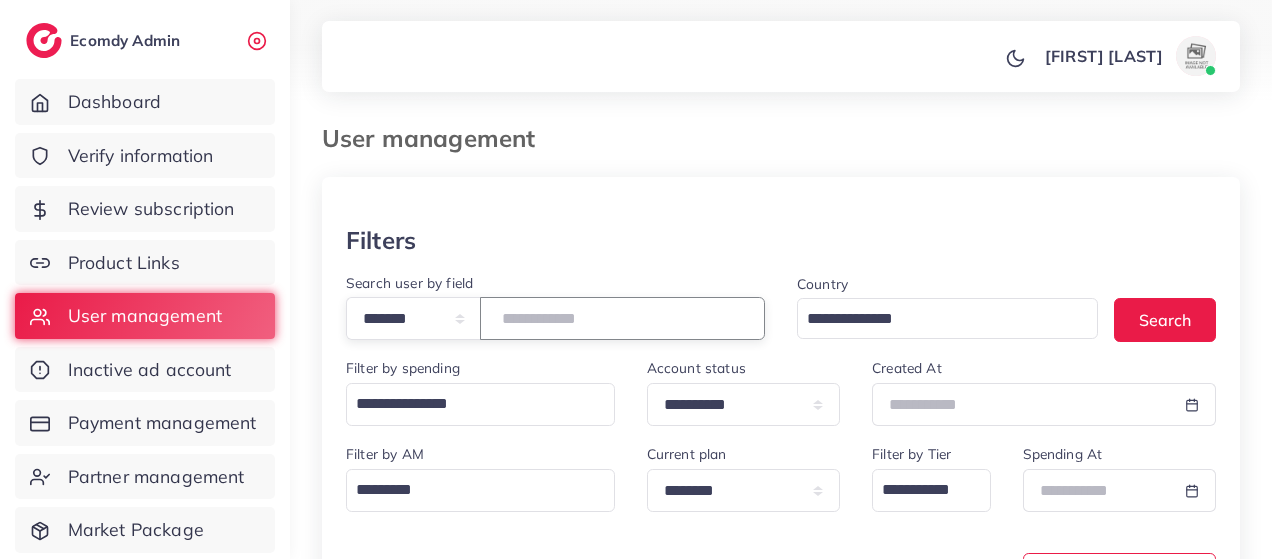 click at bounding box center (622, 318) 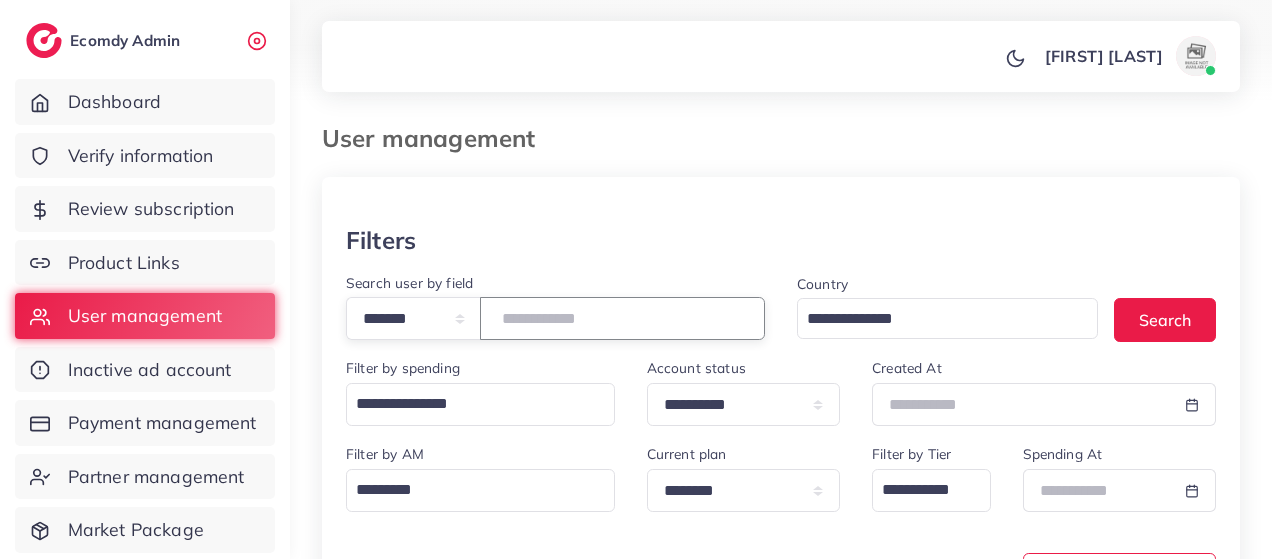 click at bounding box center [622, 318] 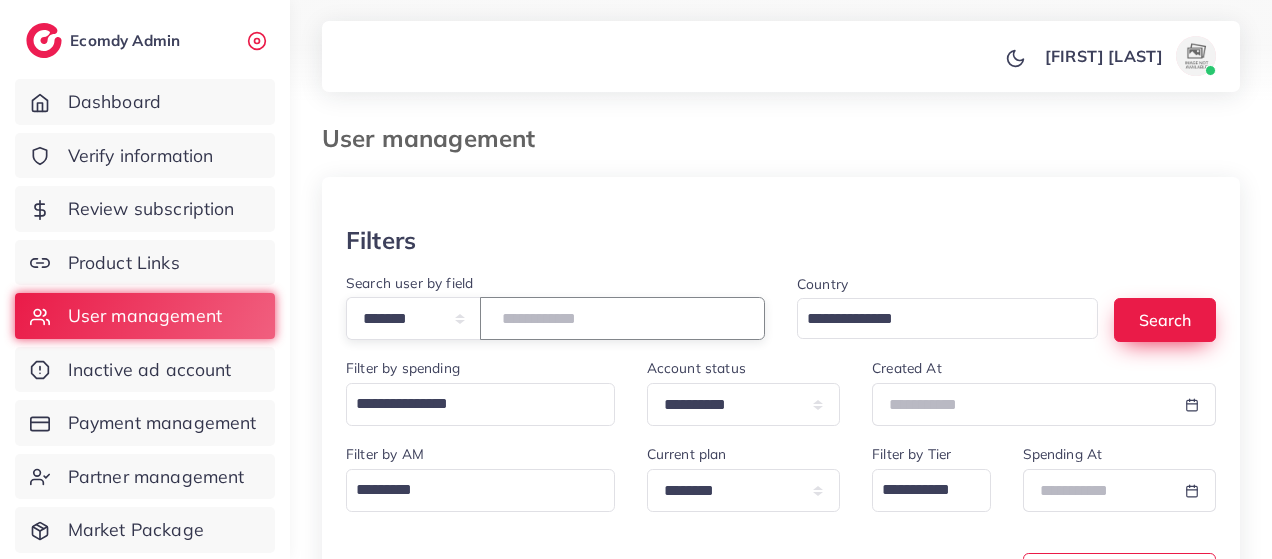 type on "*******" 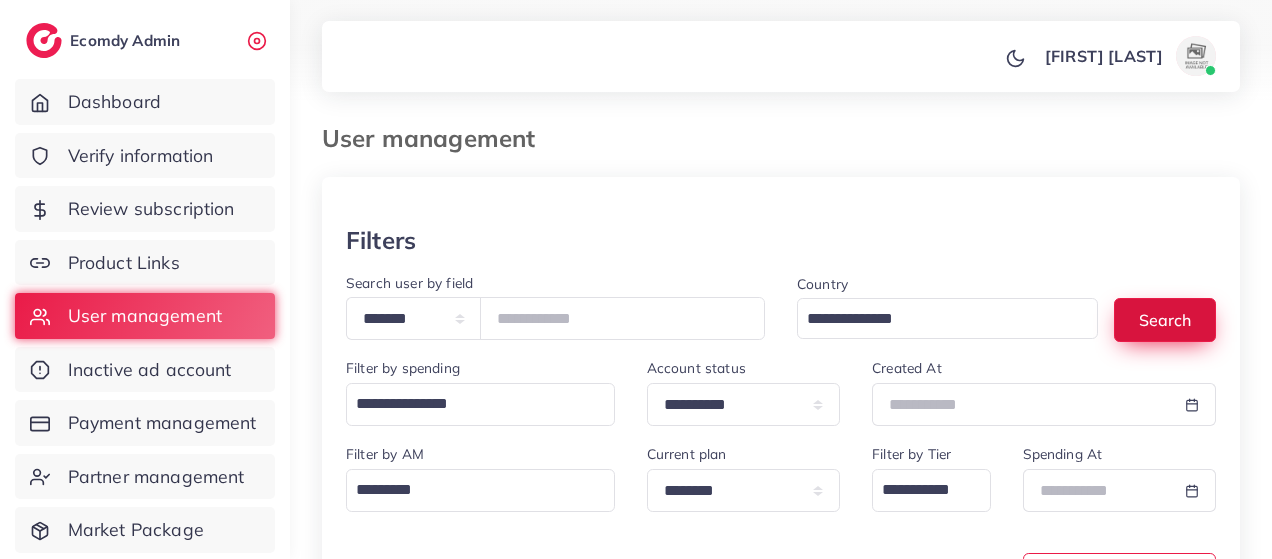 click on "Search" at bounding box center (1165, 319) 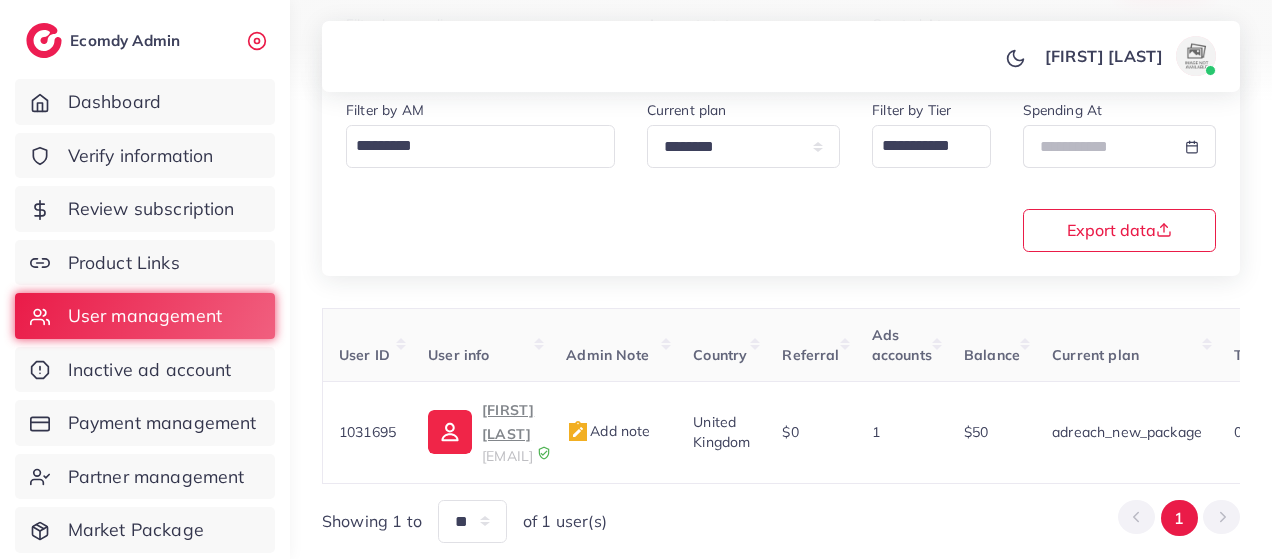 scroll, scrollTop: 398, scrollLeft: 0, axis: vertical 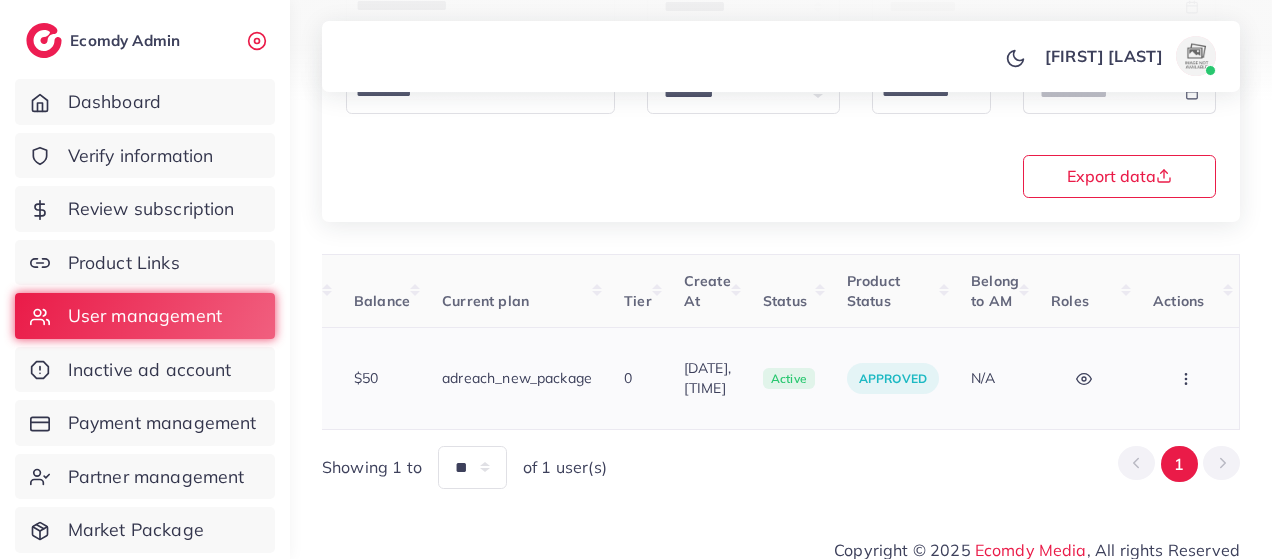 click 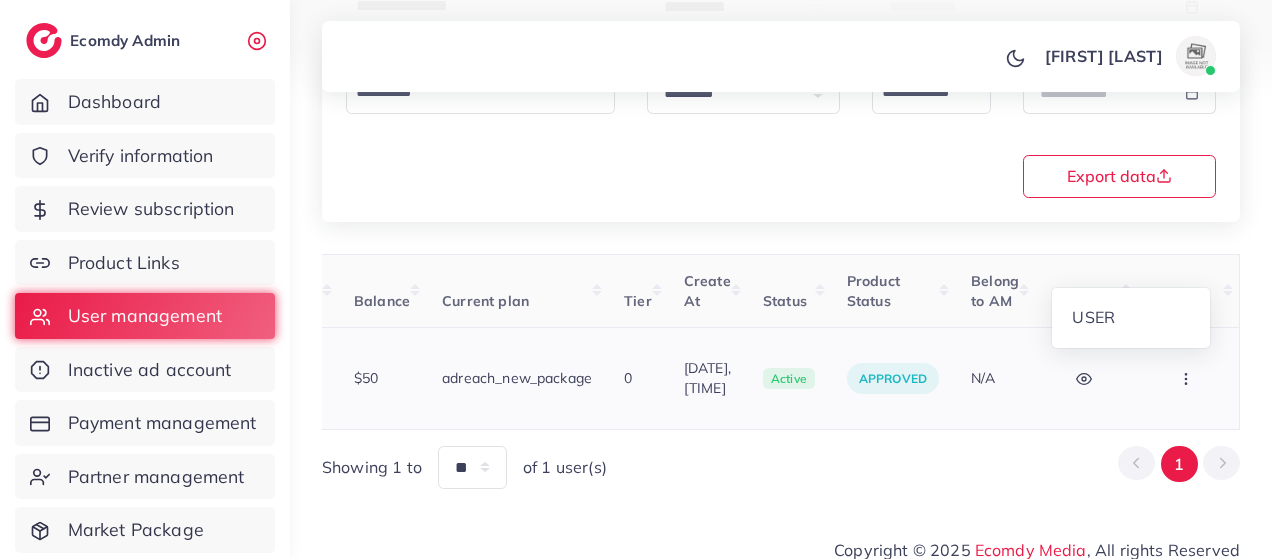 click 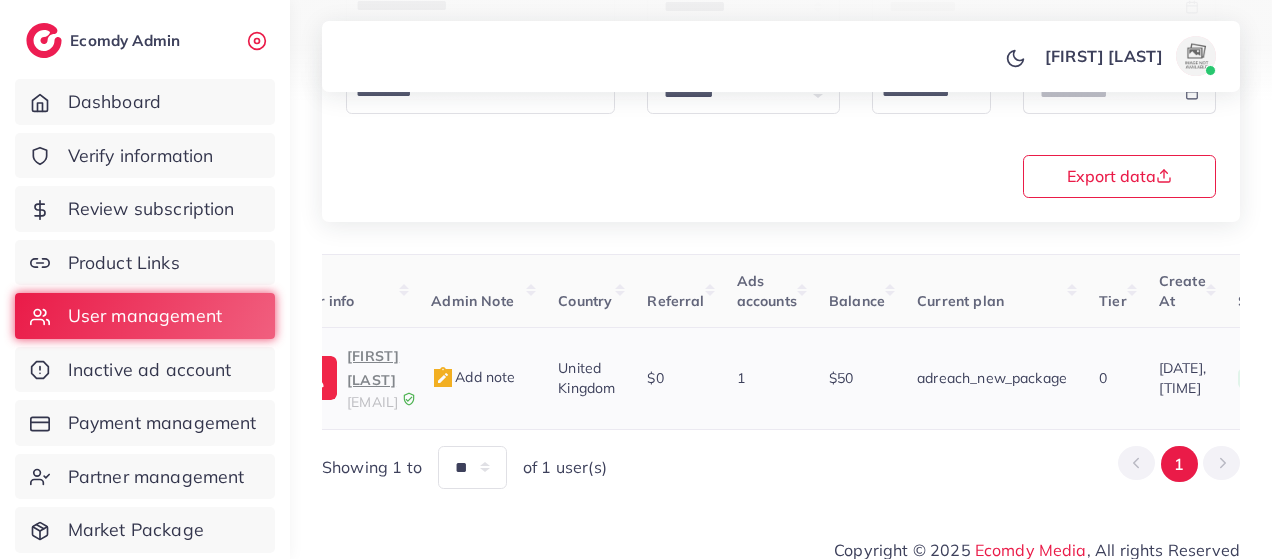 scroll, scrollTop: 0, scrollLeft: 0, axis: both 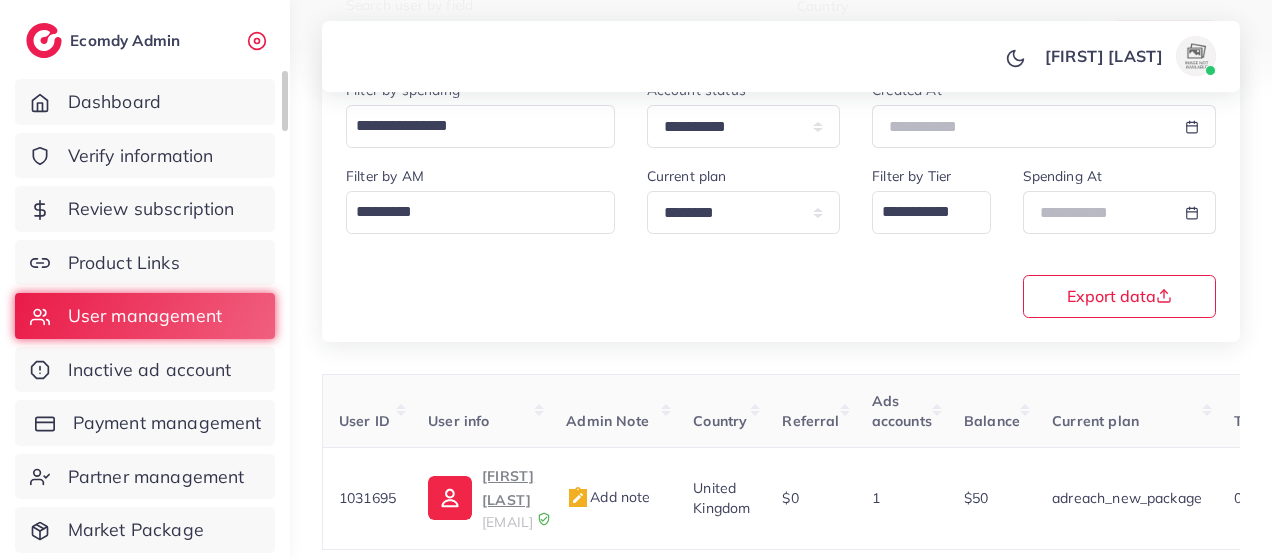click on "Payment management" at bounding box center [145, 423] 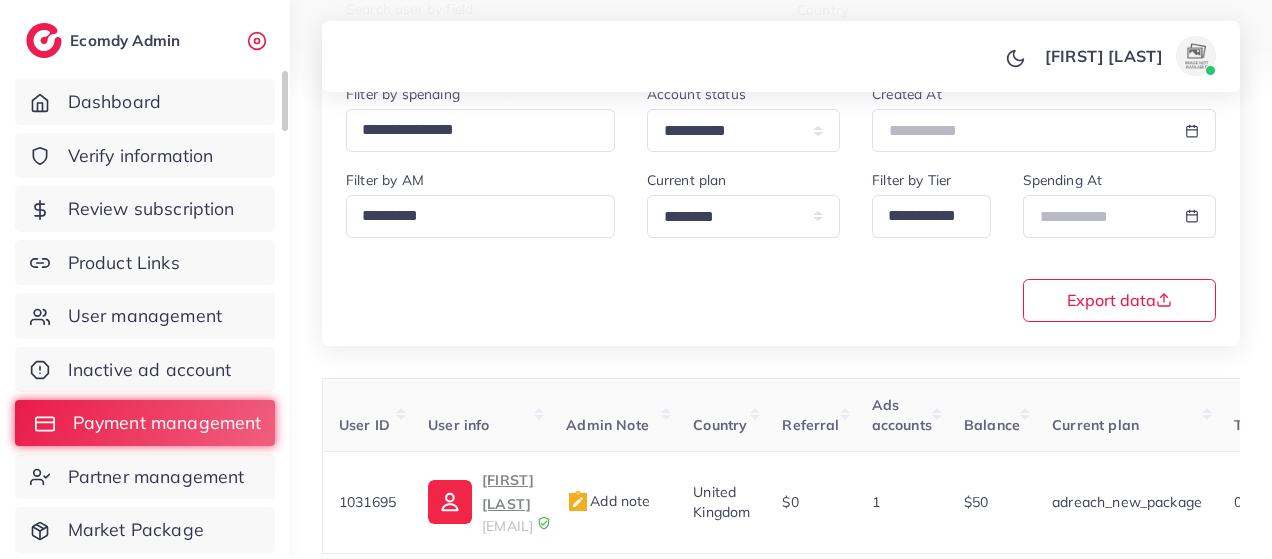 scroll, scrollTop: 0, scrollLeft: 0, axis: both 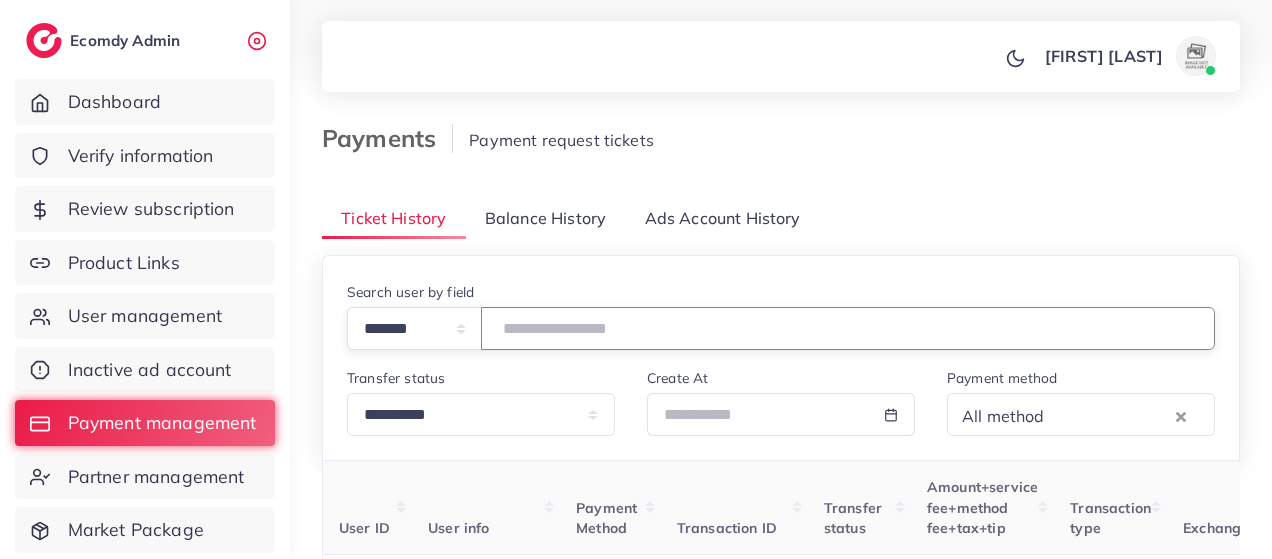 click at bounding box center [848, 328] 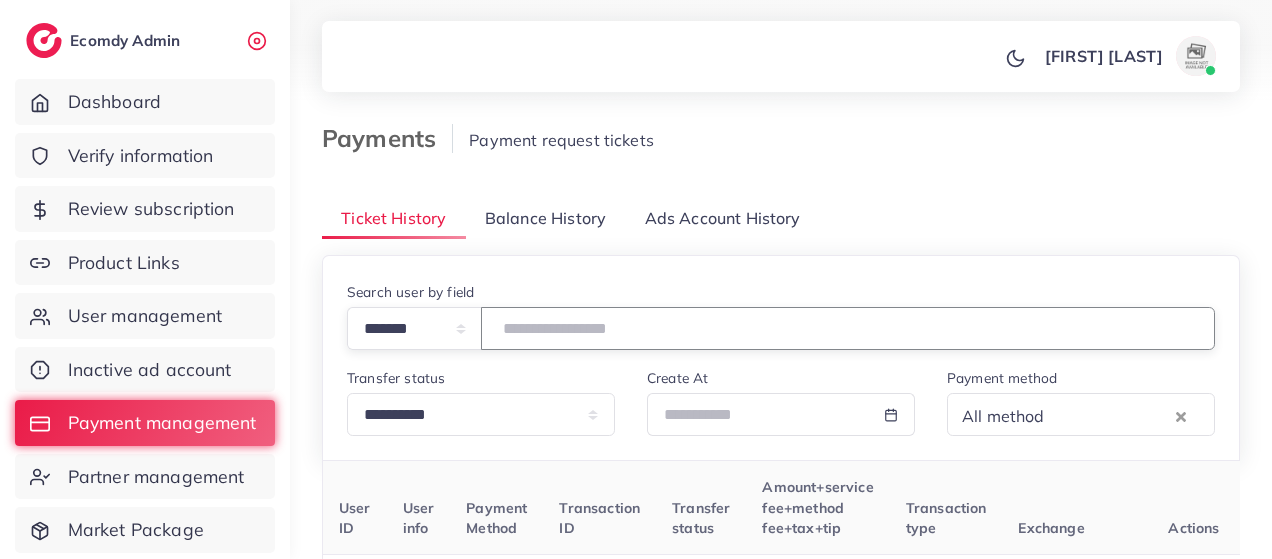 type on "*******" 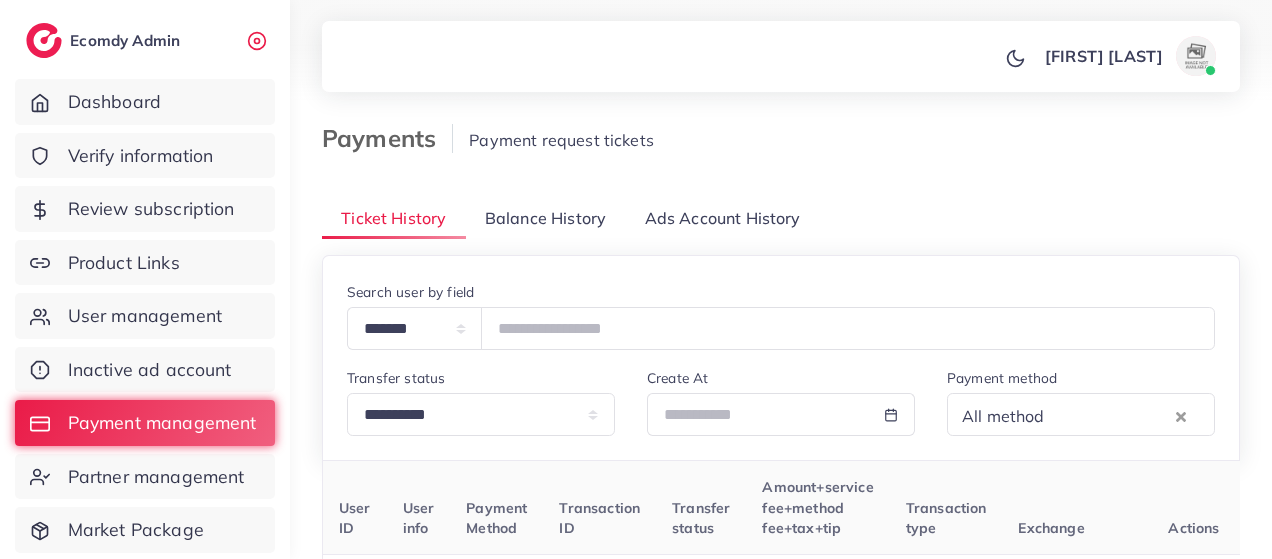 click on "Balance History" at bounding box center (545, 218) 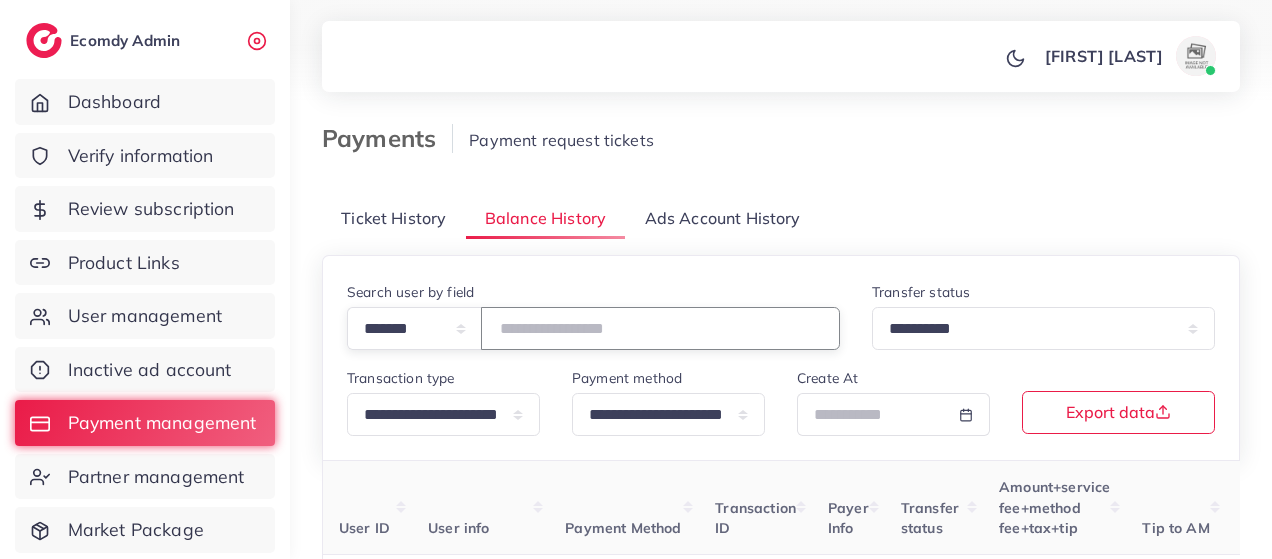 click at bounding box center [660, 328] 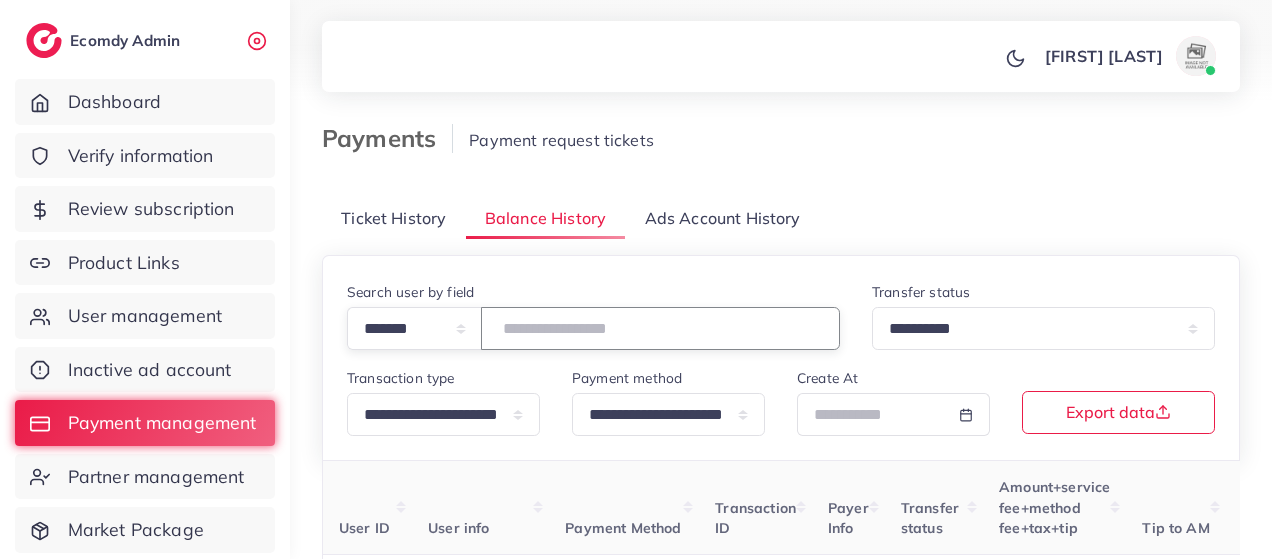 paste on "*******" 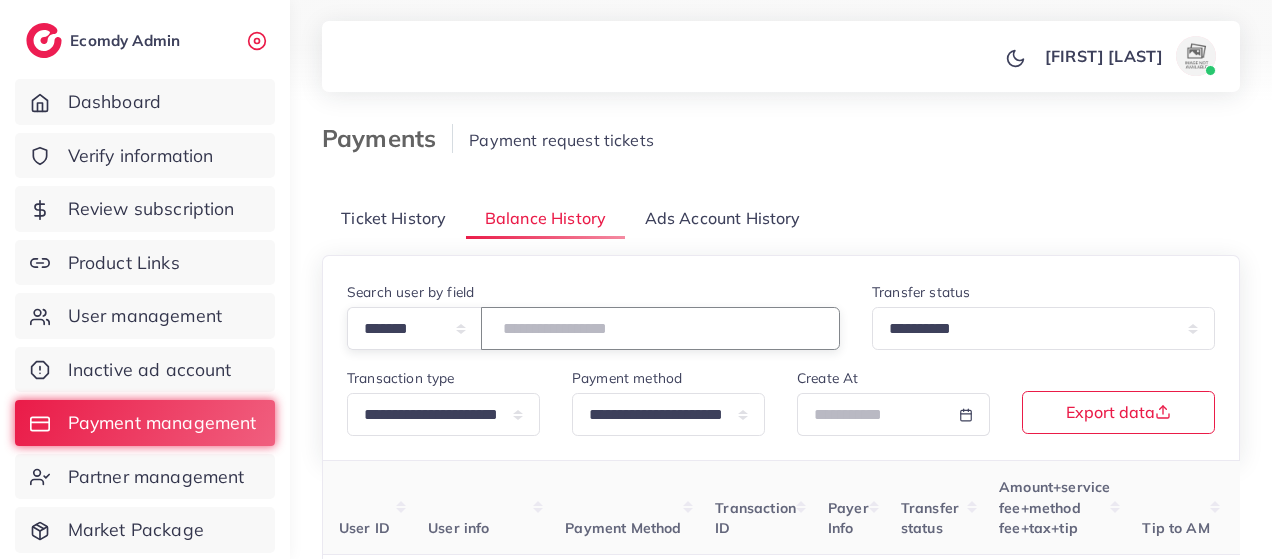 type on "*******" 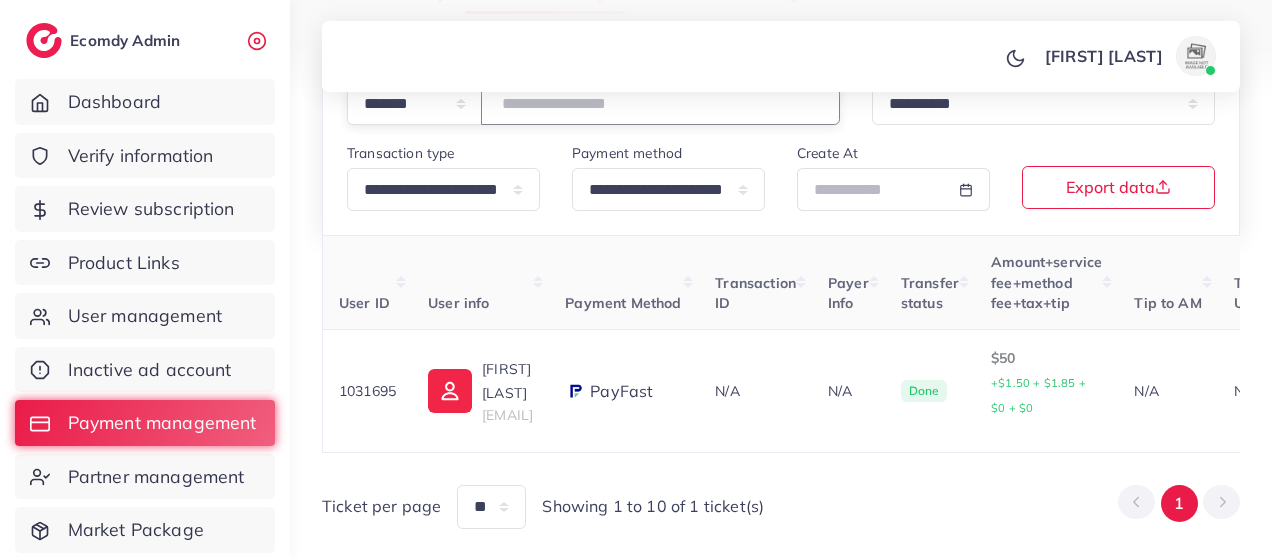 scroll, scrollTop: 232, scrollLeft: 0, axis: vertical 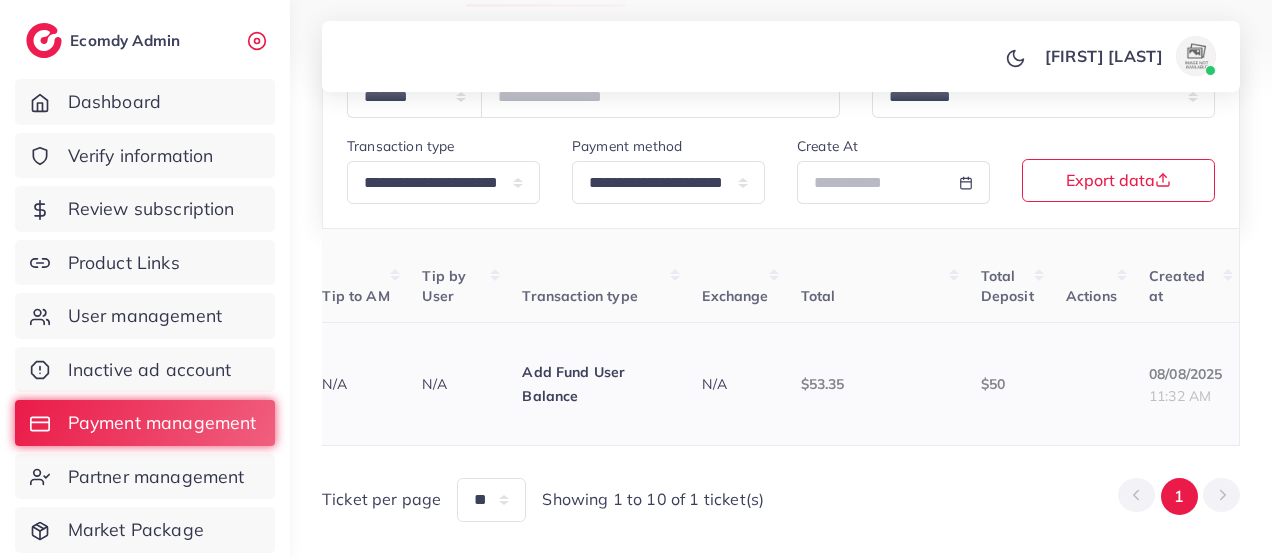click on "N/A" at bounding box center [735, 384] 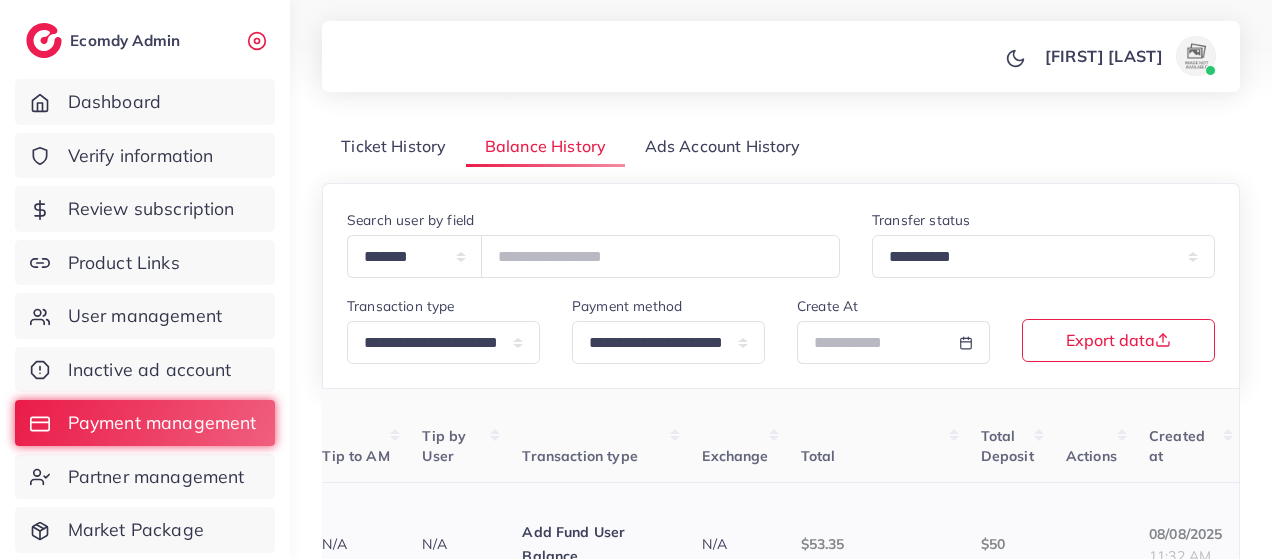 scroll, scrollTop: 0, scrollLeft: 0, axis: both 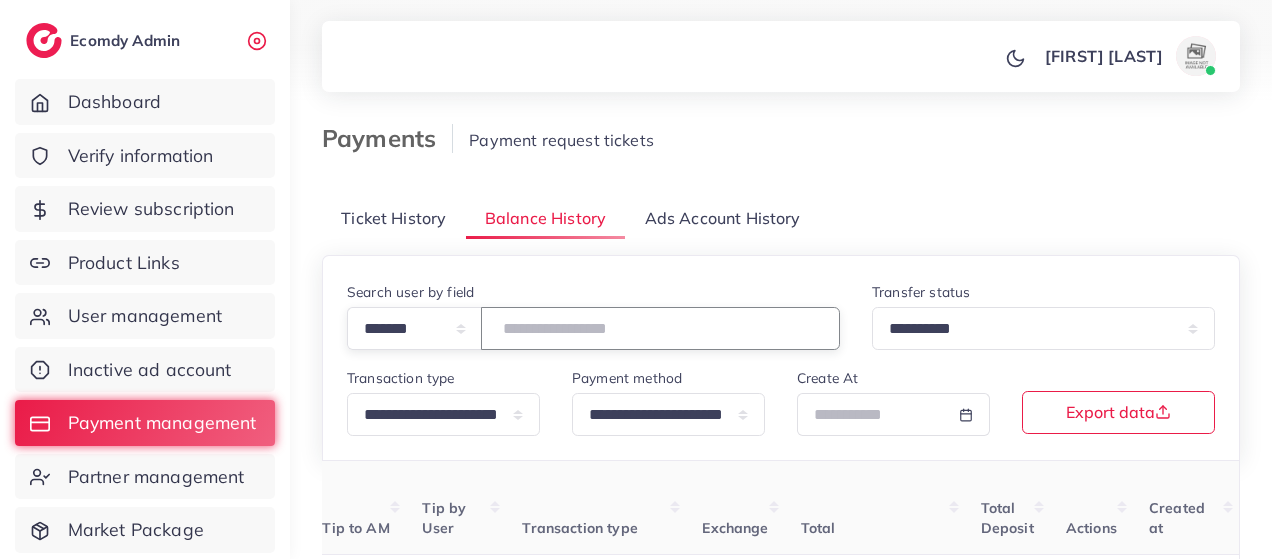 click on "*******" at bounding box center [660, 328] 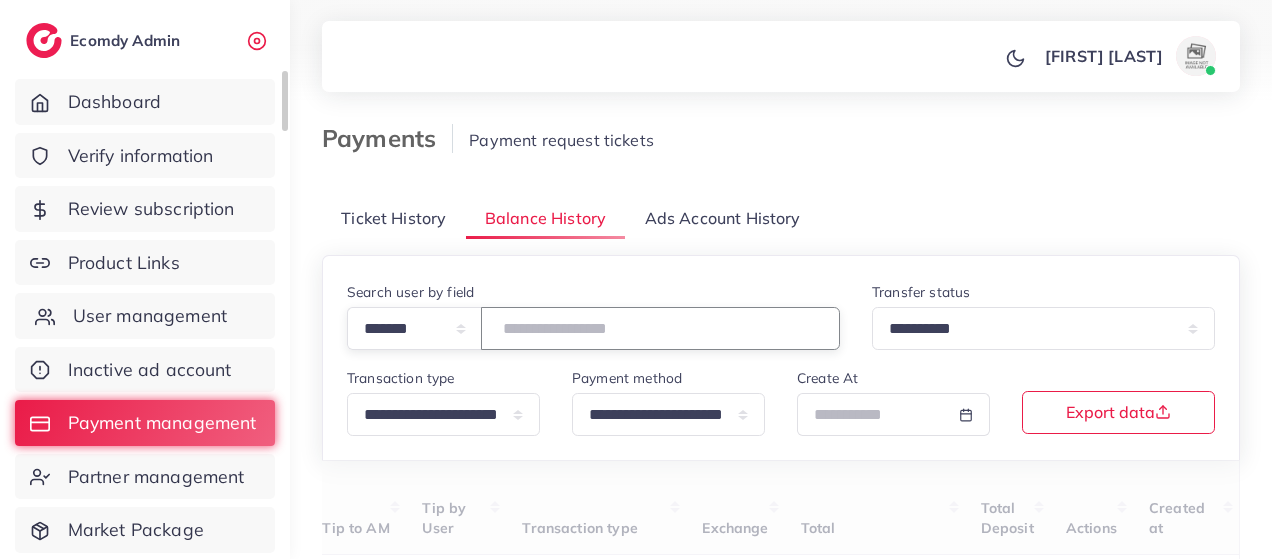 type 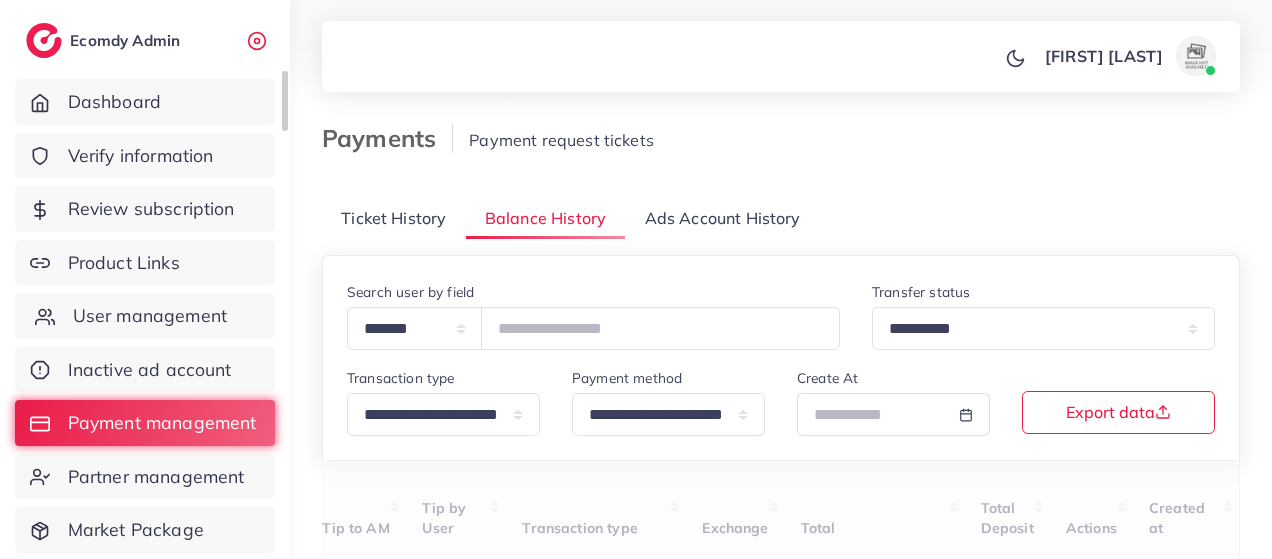 click on "User management" at bounding box center [150, 316] 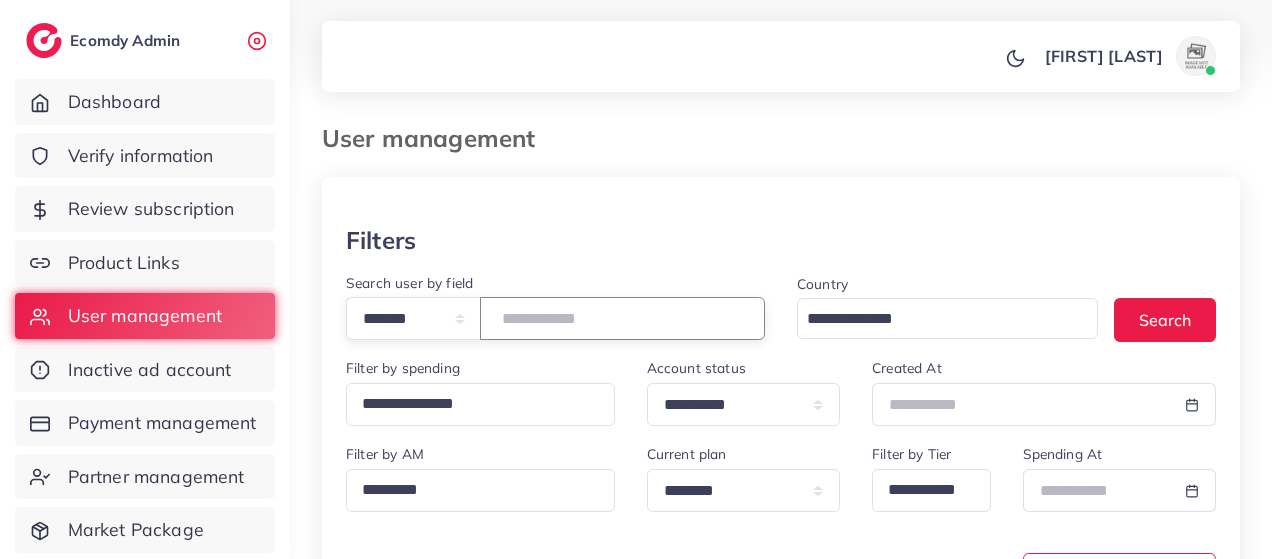 click at bounding box center (622, 318) 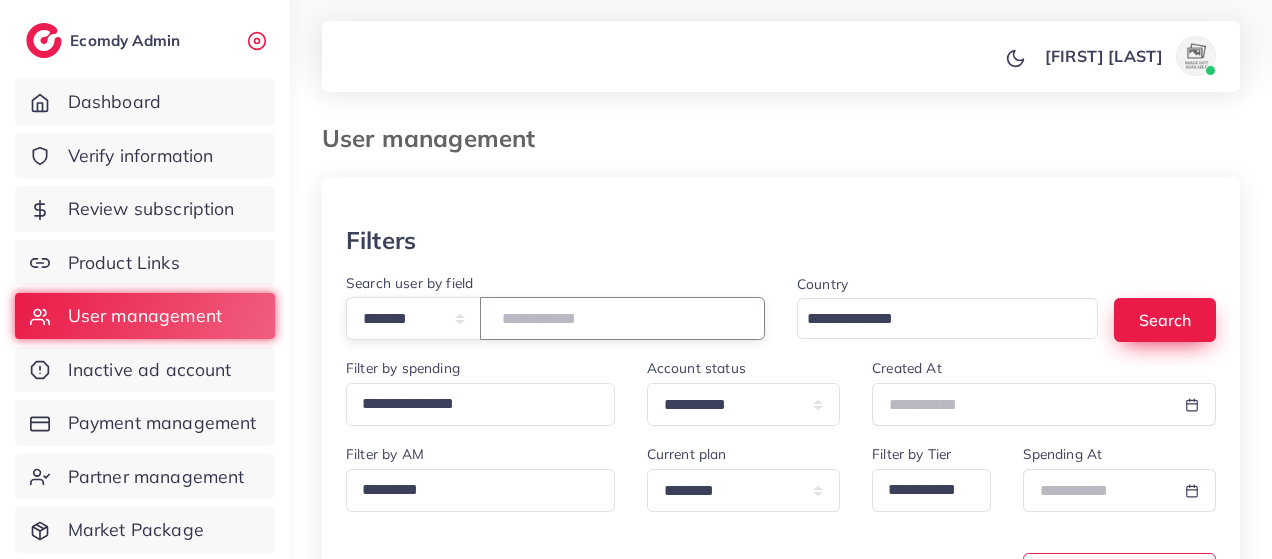 type on "*******" 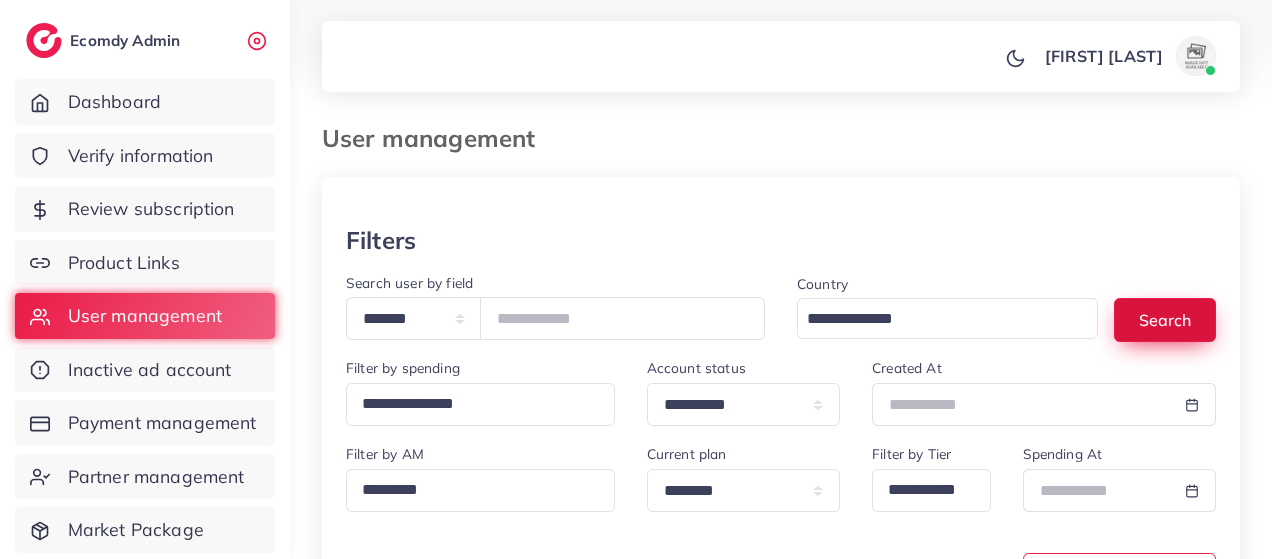 click on "Search" at bounding box center (1165, 319) 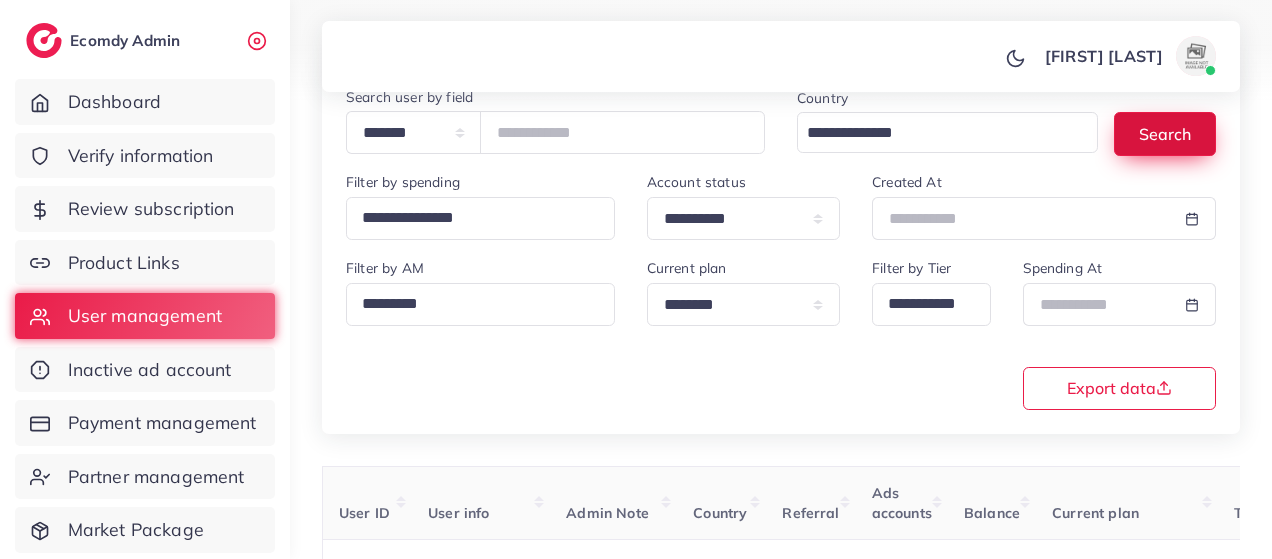 scroll, scrollTop: 398, scrollLeft: 0, axis: vertical 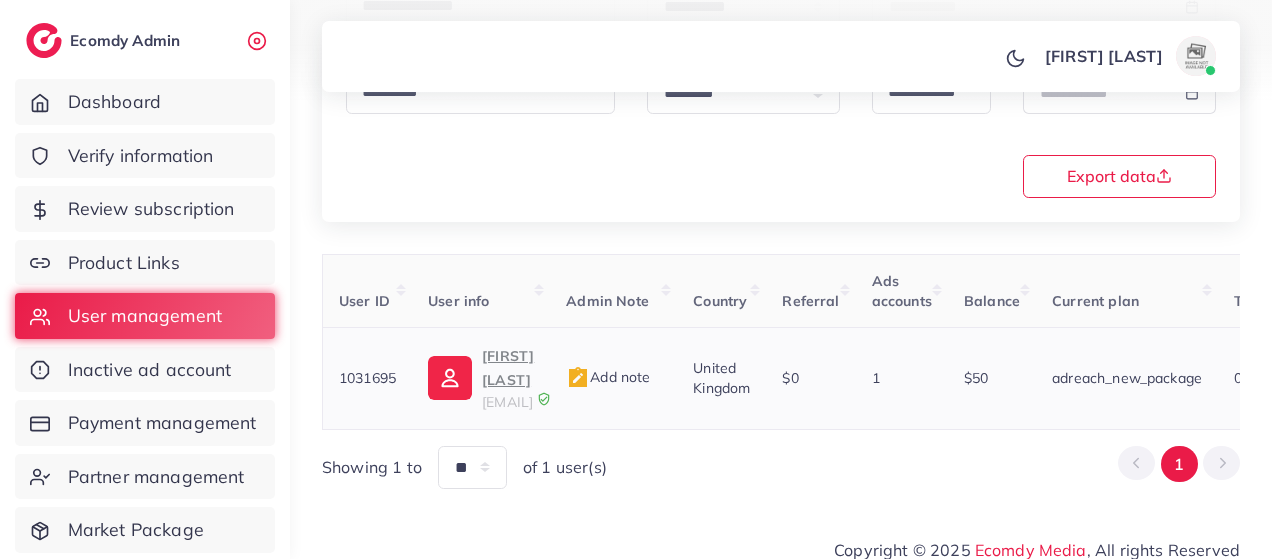 click on "Waleed Bin Khalid" at bounding box center [508, 368] 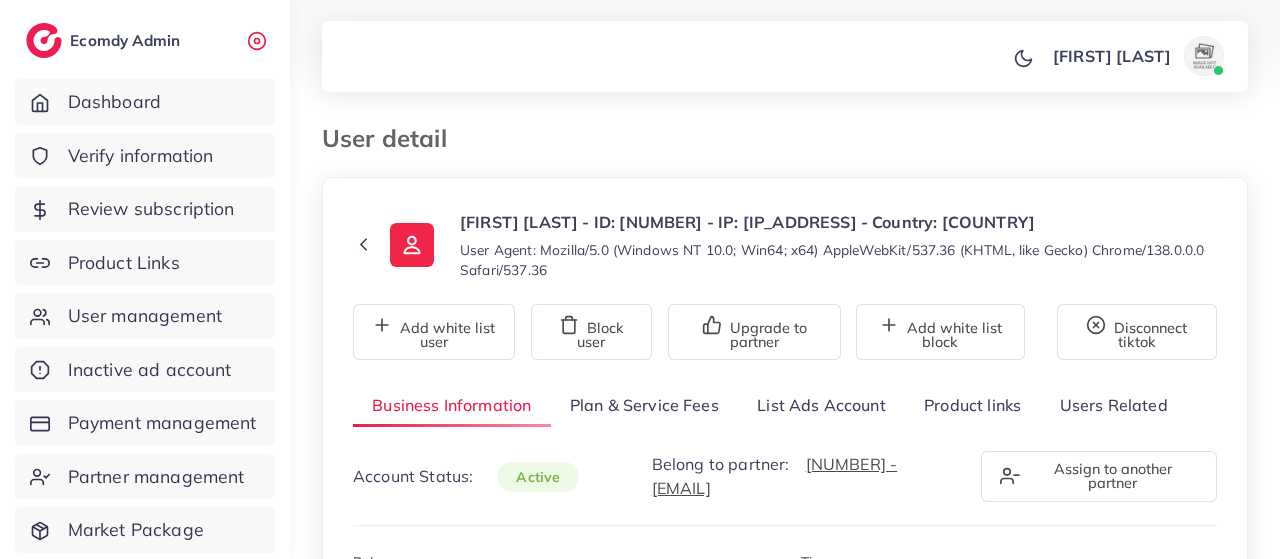 select on "**********" 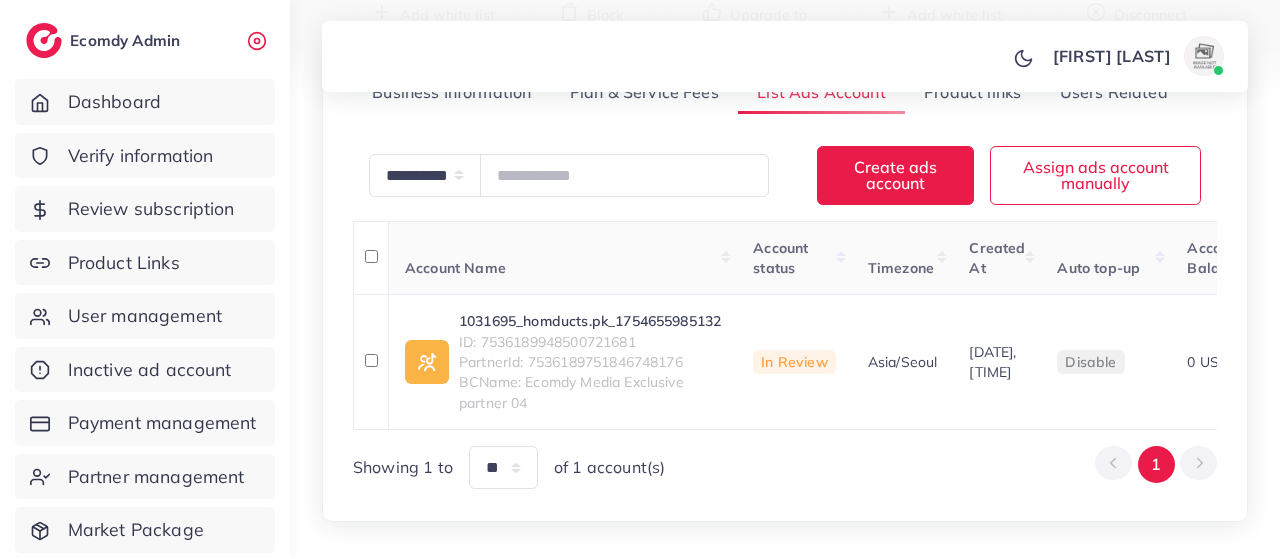 scroll, scrollTop: 317, scrollLeft: 0, axis: vertical 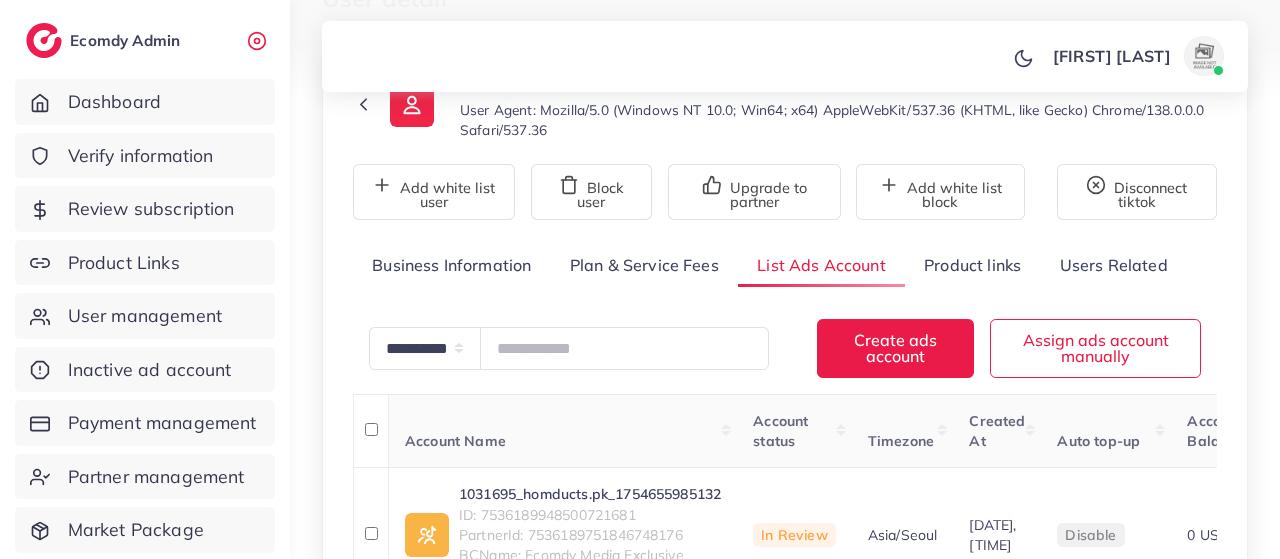 click on "Product links" at bounding box center [972, 265] 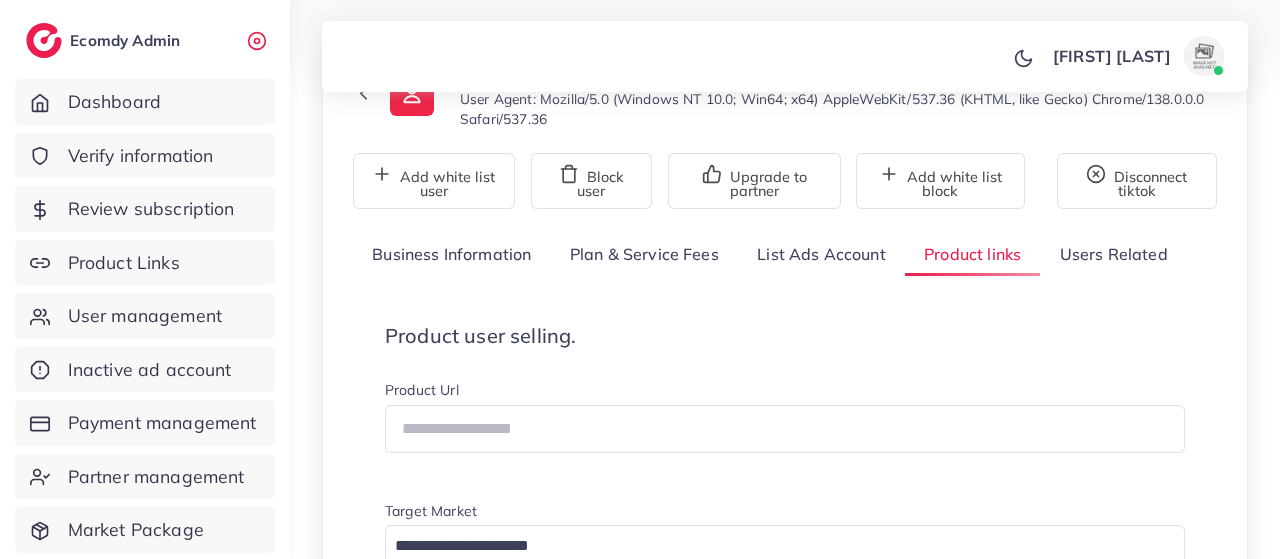 scroll, scrollTop: 0, scrollLeft: 0, axis: both 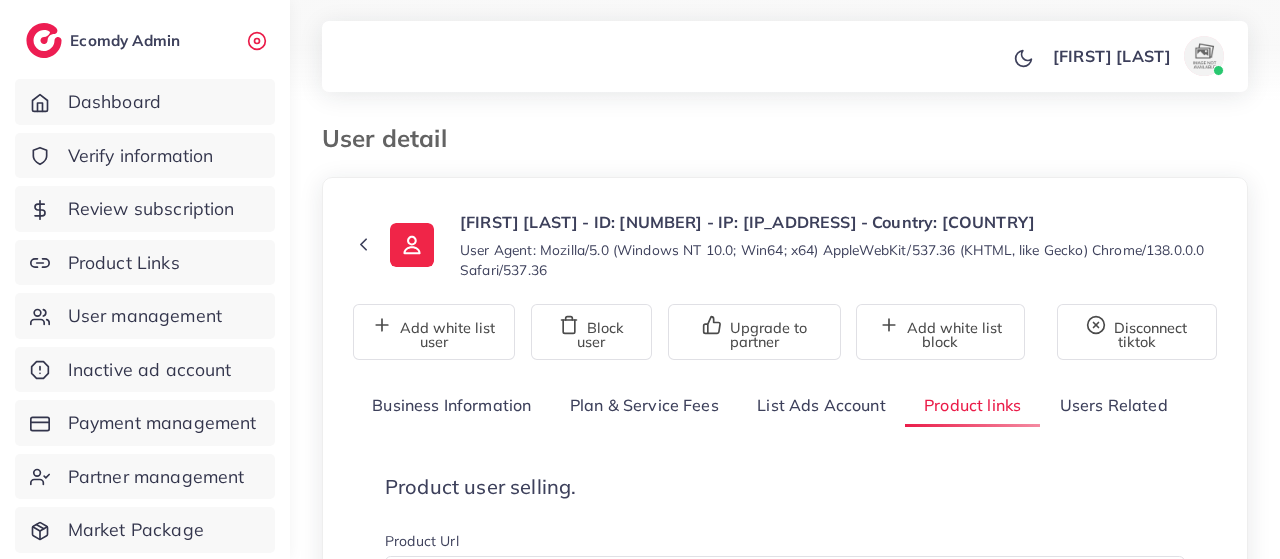 click on "Plan & Service Fees" at bounding box center (644, 405) 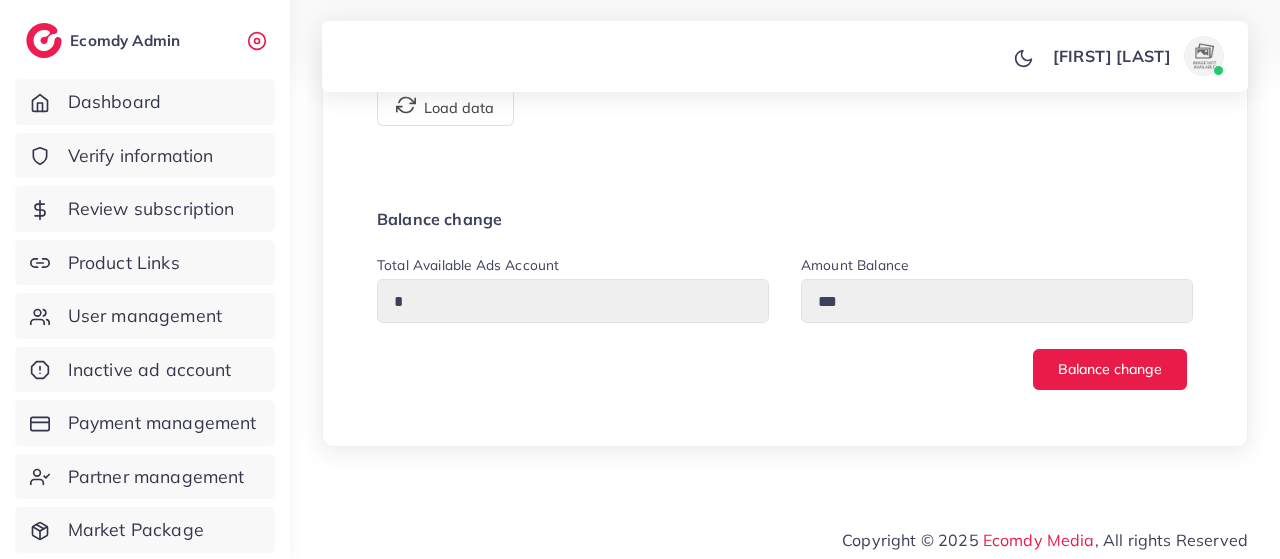 scroll, scrollTop: 1660, scrollLeft: 0, axis: vertical 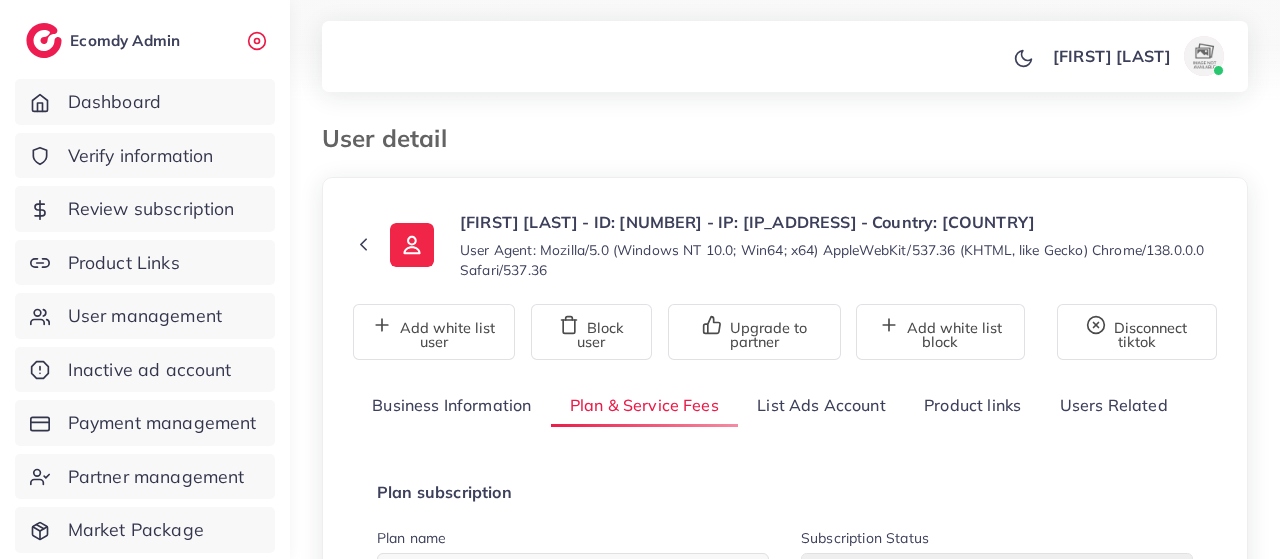 click on "Users Related" at bounding box center (1113, 405) 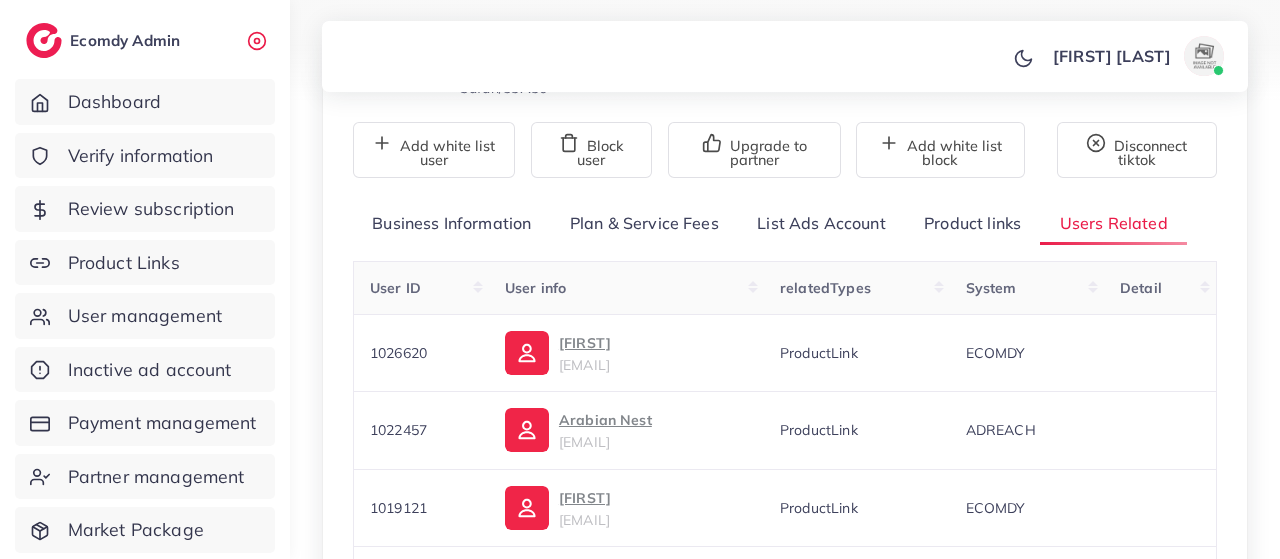 scroll, scrollTop: 188, scrollLeft: 0, axis: vertical 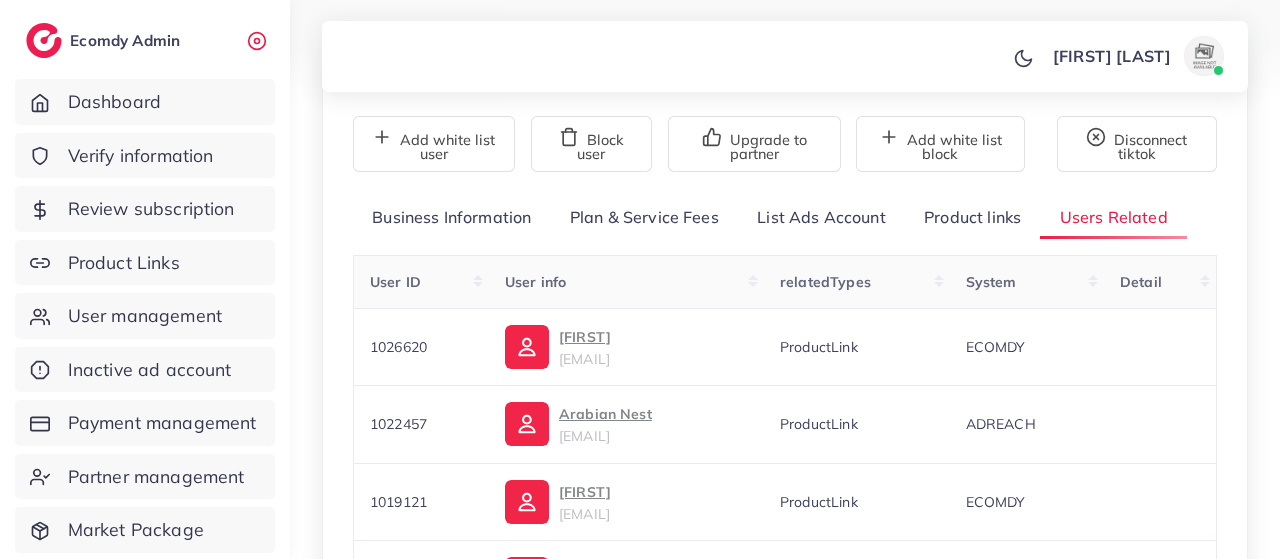 click on "Product links" at bounding box center (972, 217) 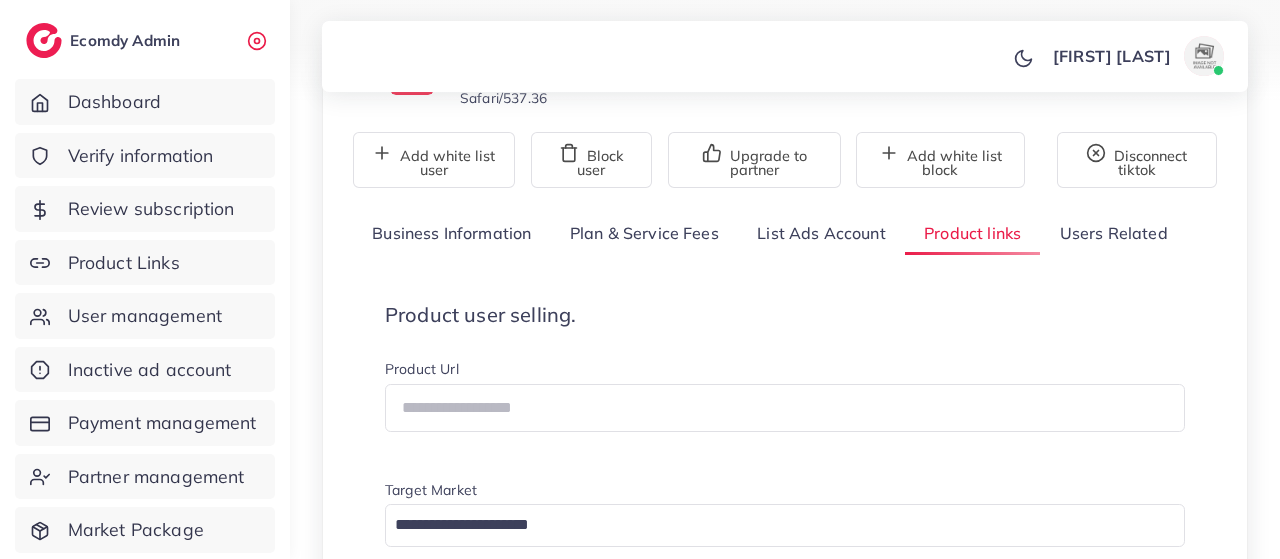 scroll, scrollTop: 0, scrollLeft: 0, axis: both 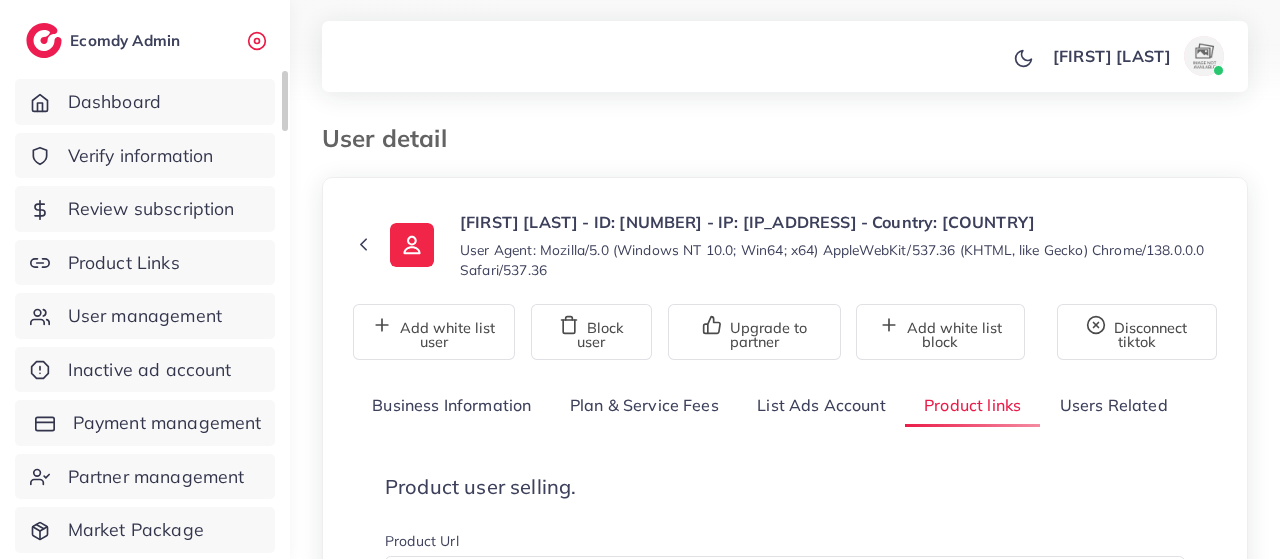 click on "Payment management" at bounding box center [167, 423] 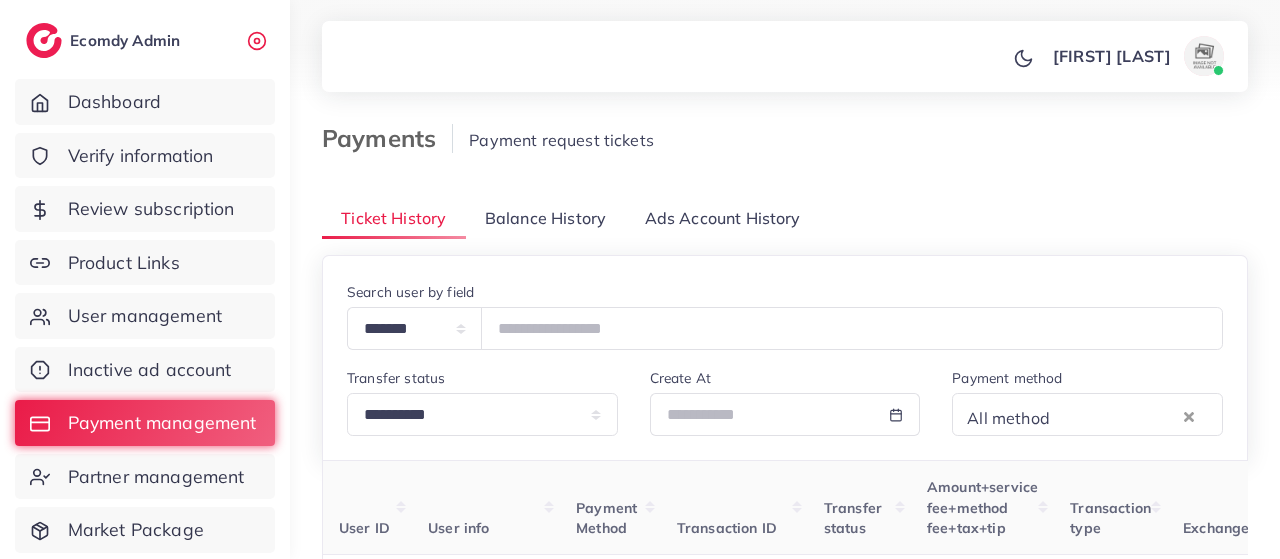 scroll, scrollTop: 1, scrollLeft: 0, axis: vertical 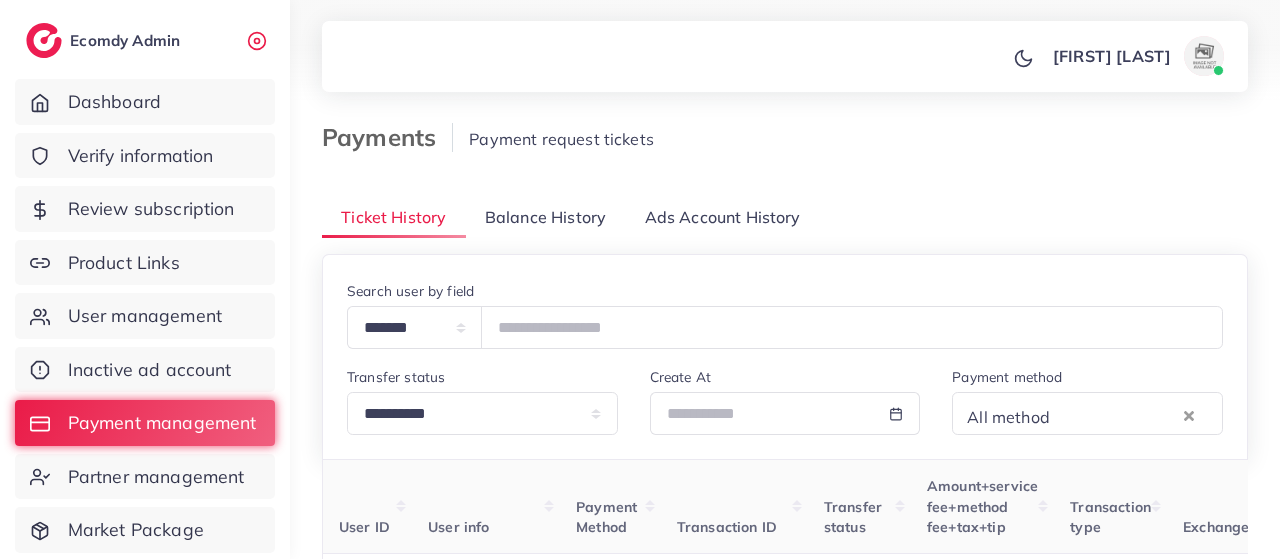 click on "Ads Account History" at bounding box center [723, 217] 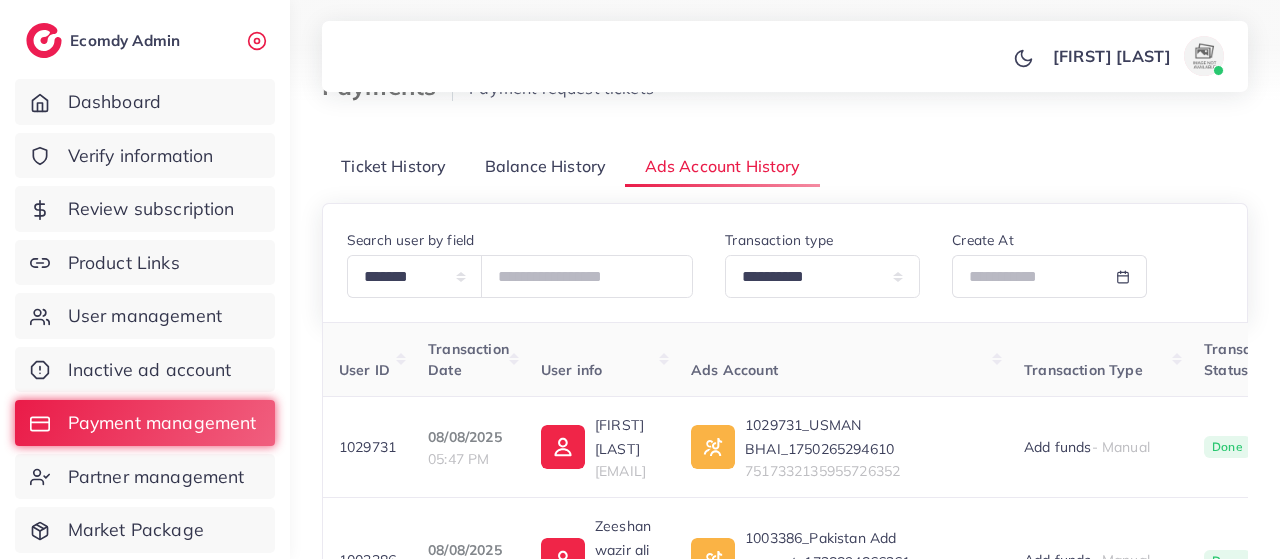 scroll, scrollTop: 0, scrollLeft: 0, axis: both 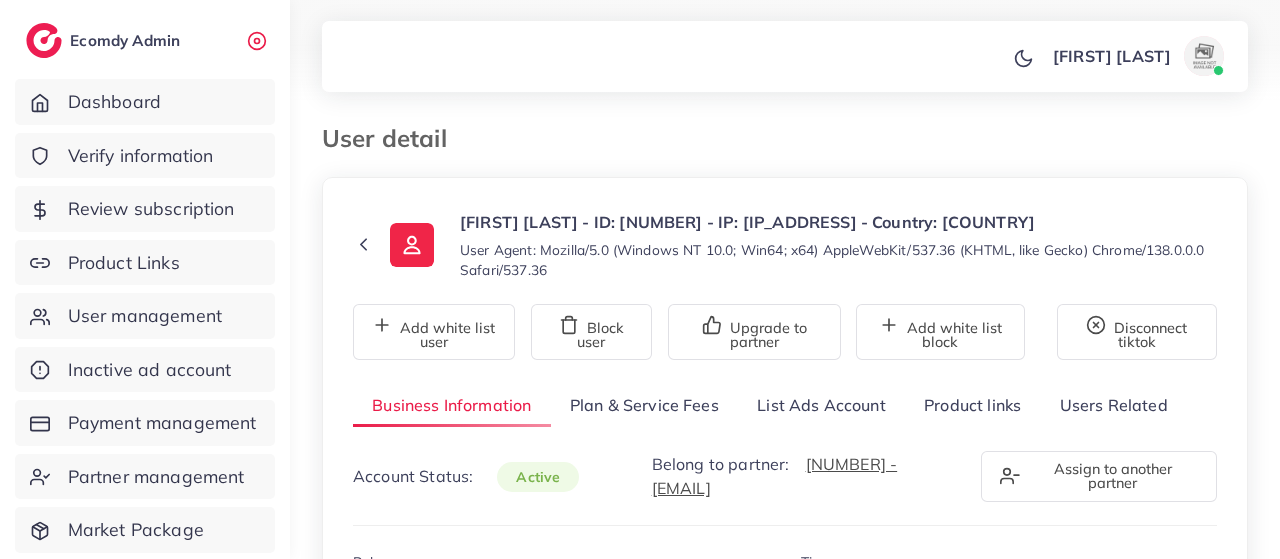 select on "**********" 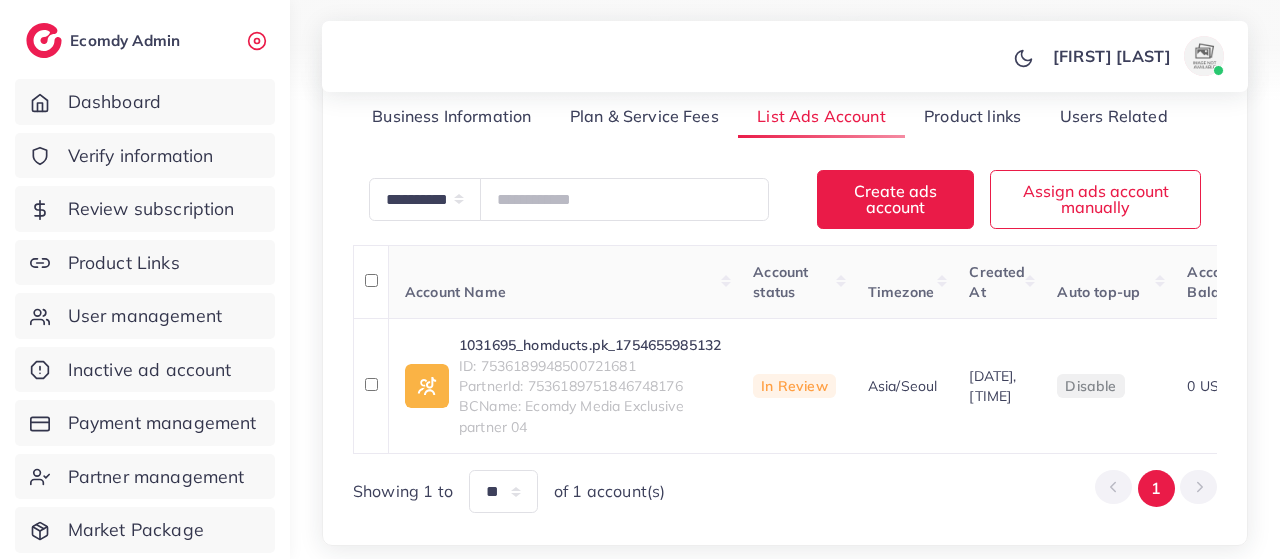 scroll, scrollTop: 290, scrollLeft: 0, axis: vertical 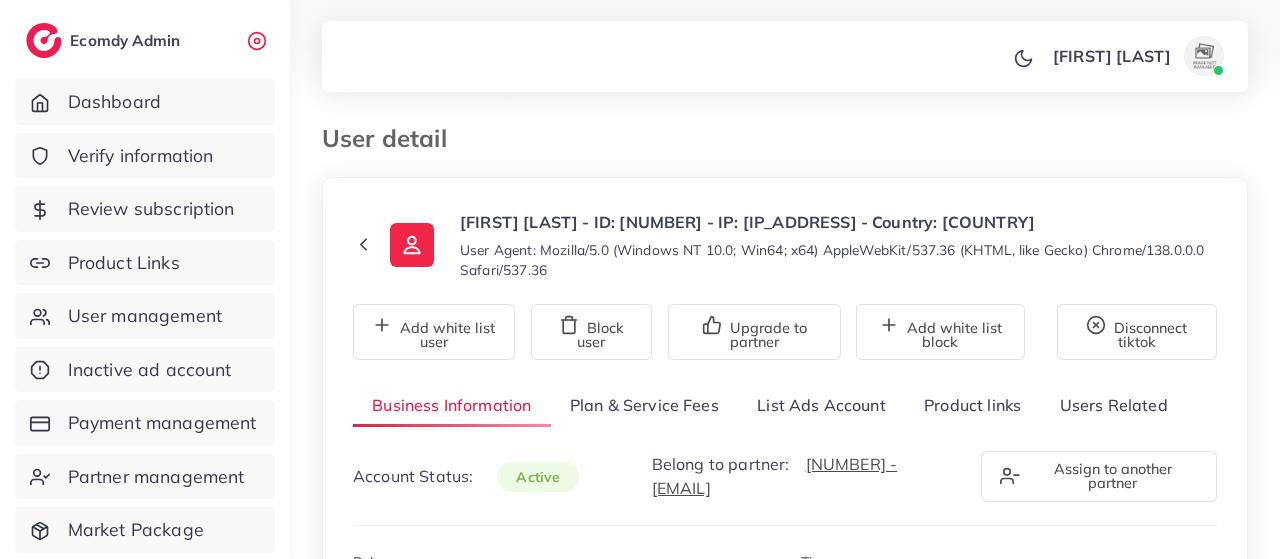 select on "**********" 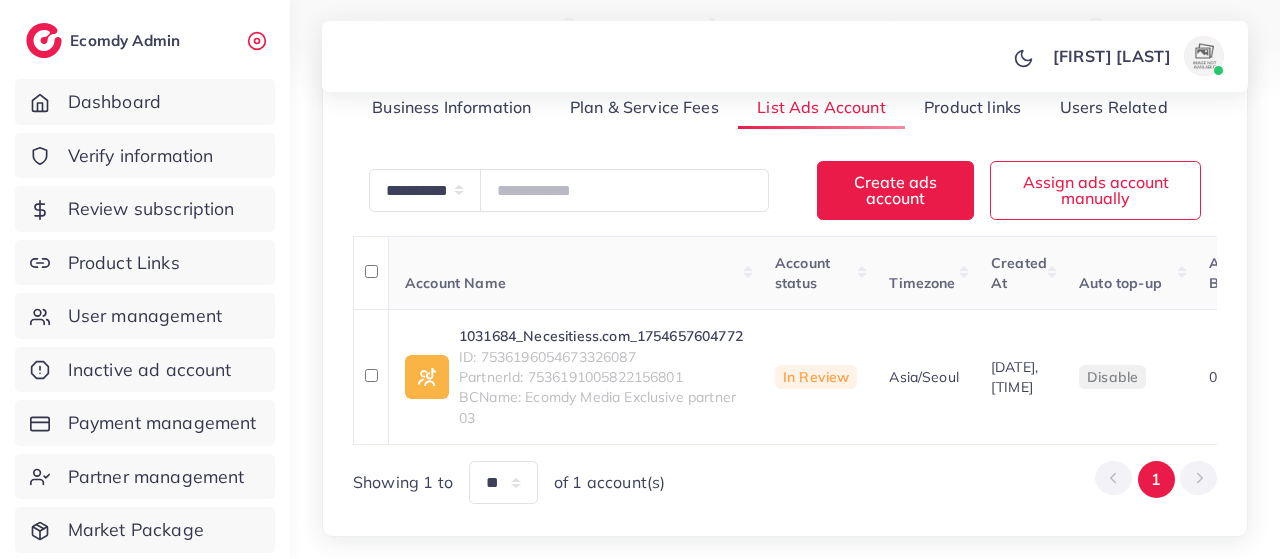 scroll, scrollTop: 306, scrollLeft: 0, axis: vertical 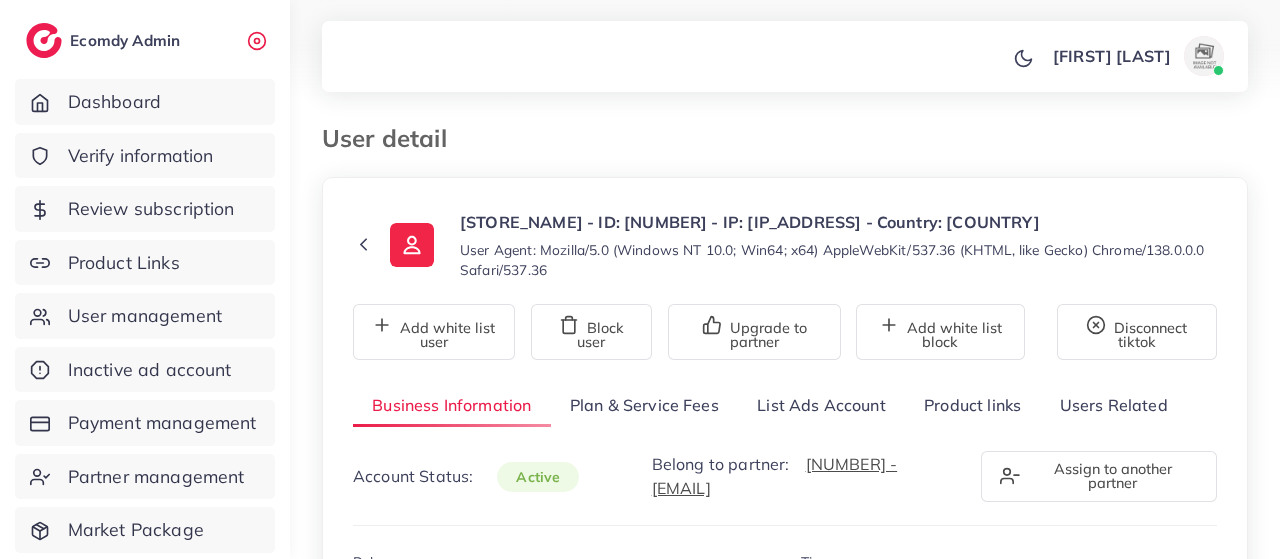 select on "**********" 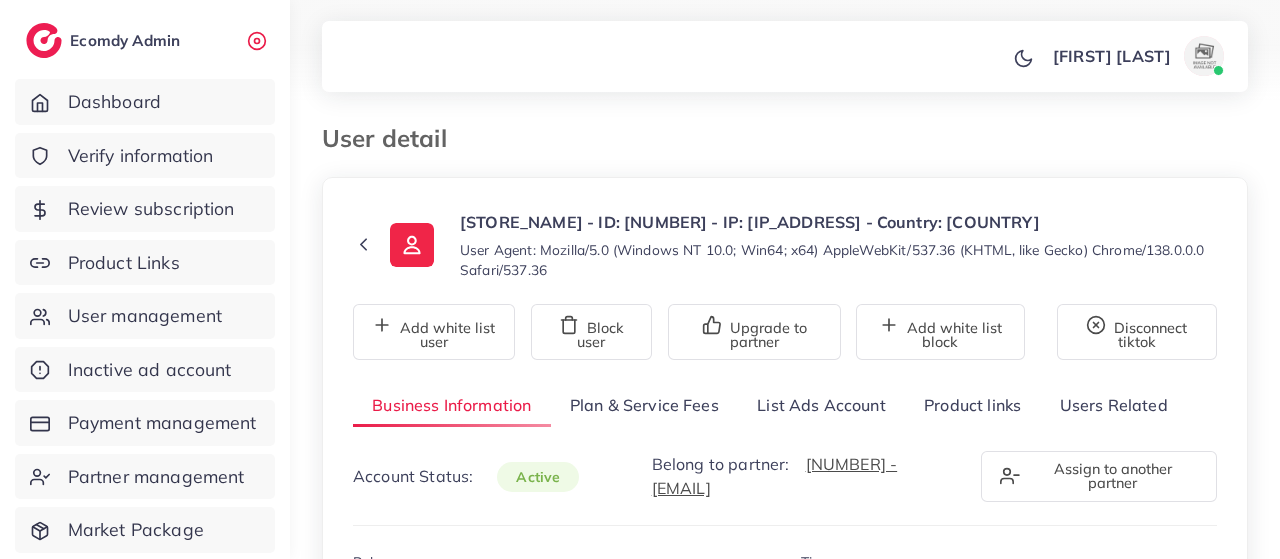 scroll, scrollTop: 0, scrollLeft: 0, axis: both 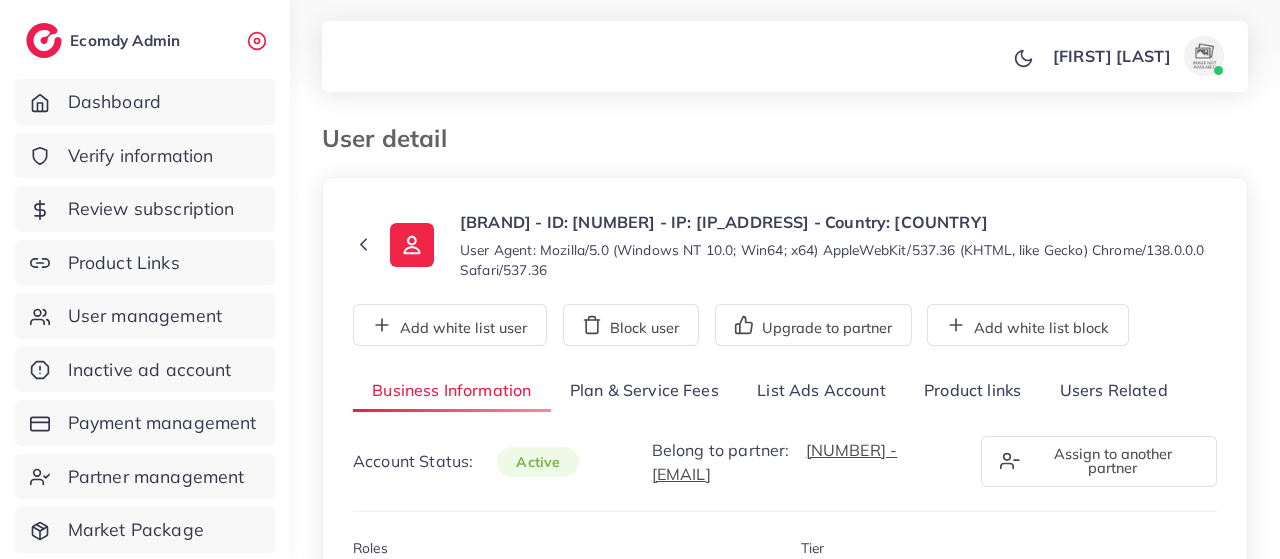 select on "**********" 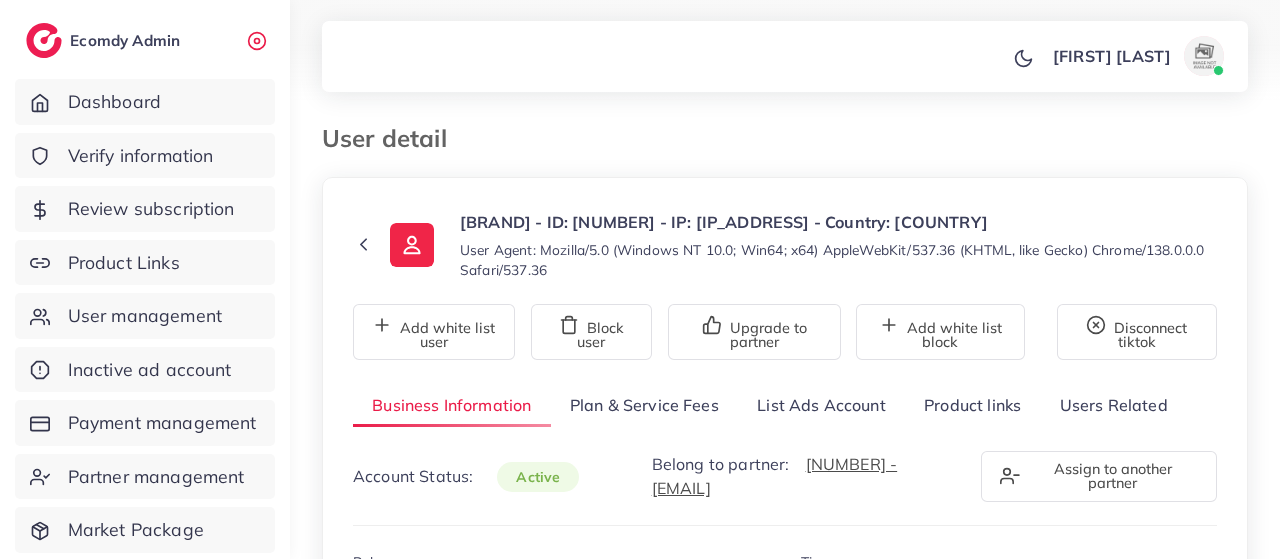 click on "List Ads Account" at bounding box center (821, 405) 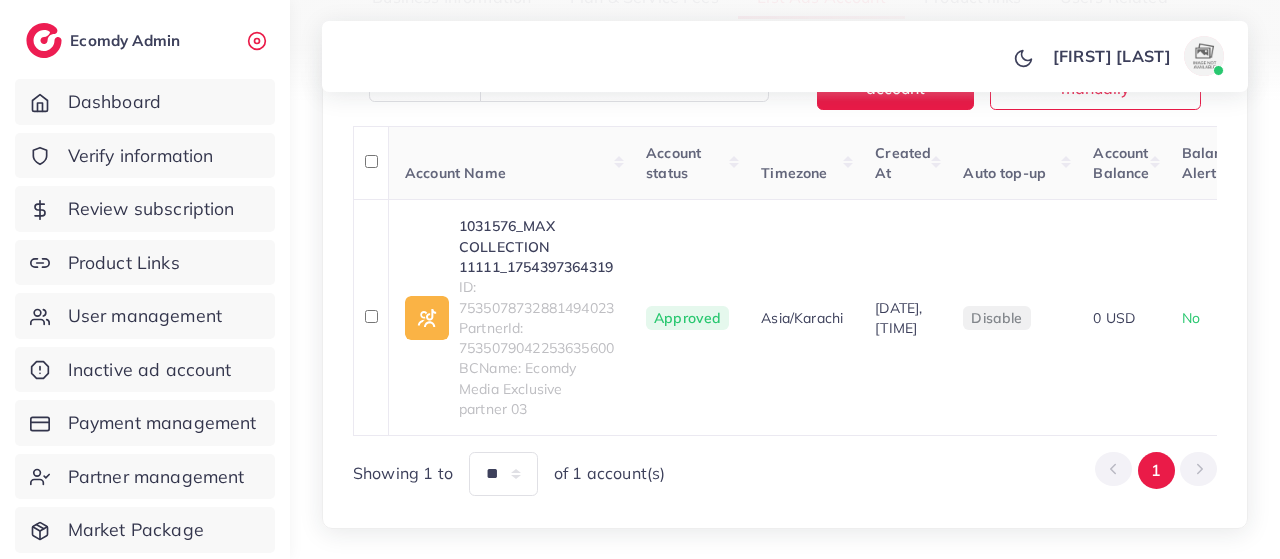 scroll, scrollTop: 408, scrollLeft: 0, axis: vertical 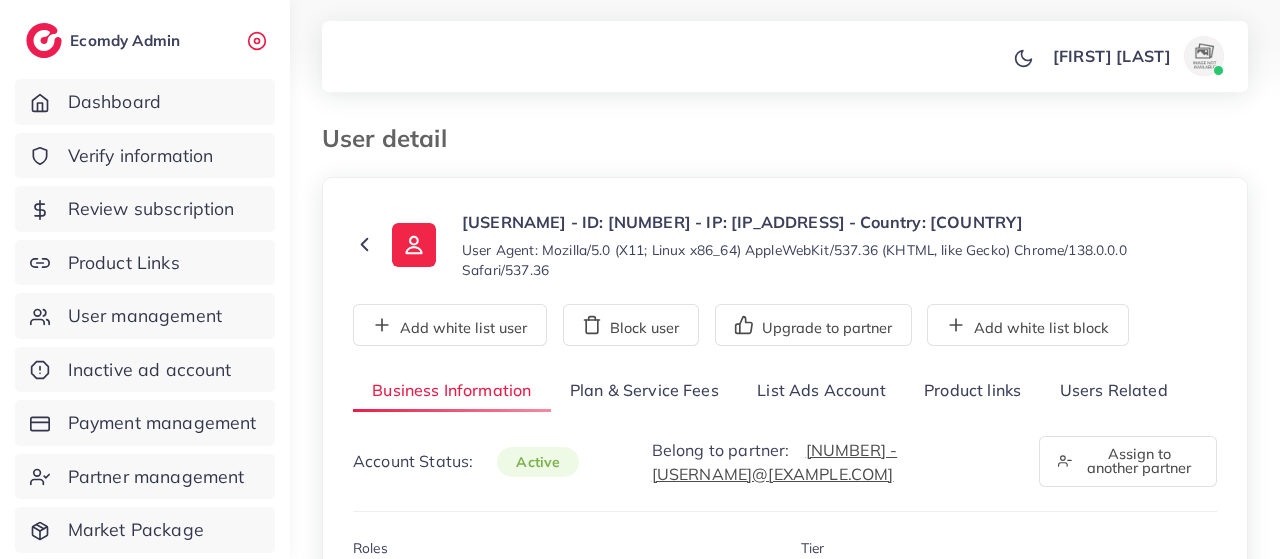 select on "********" 